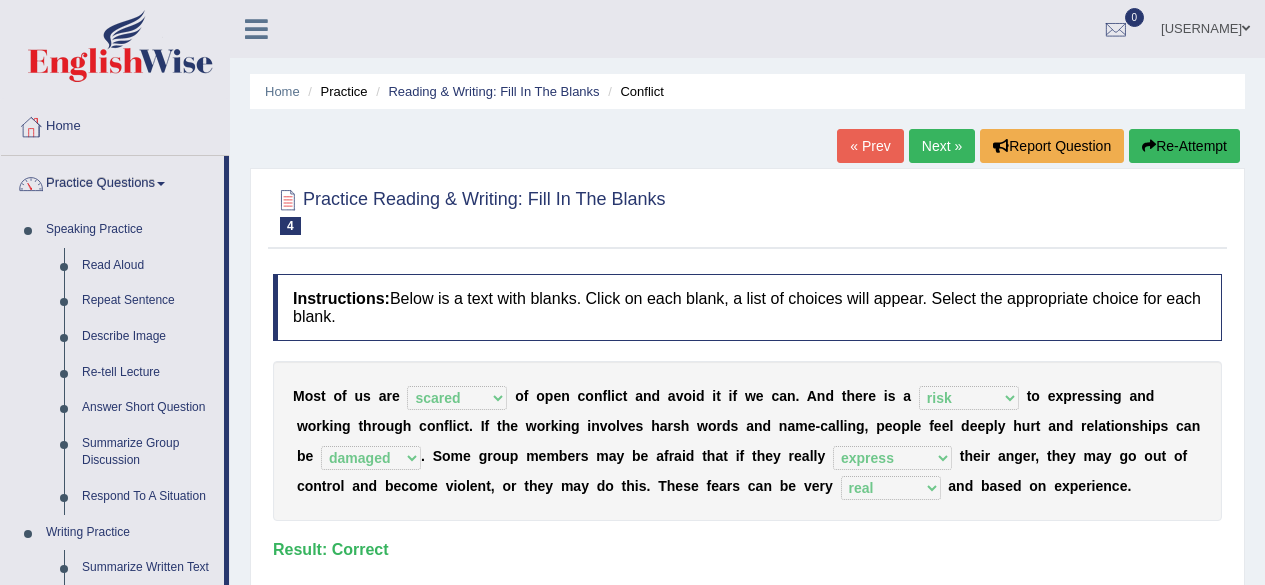 select on "scared" 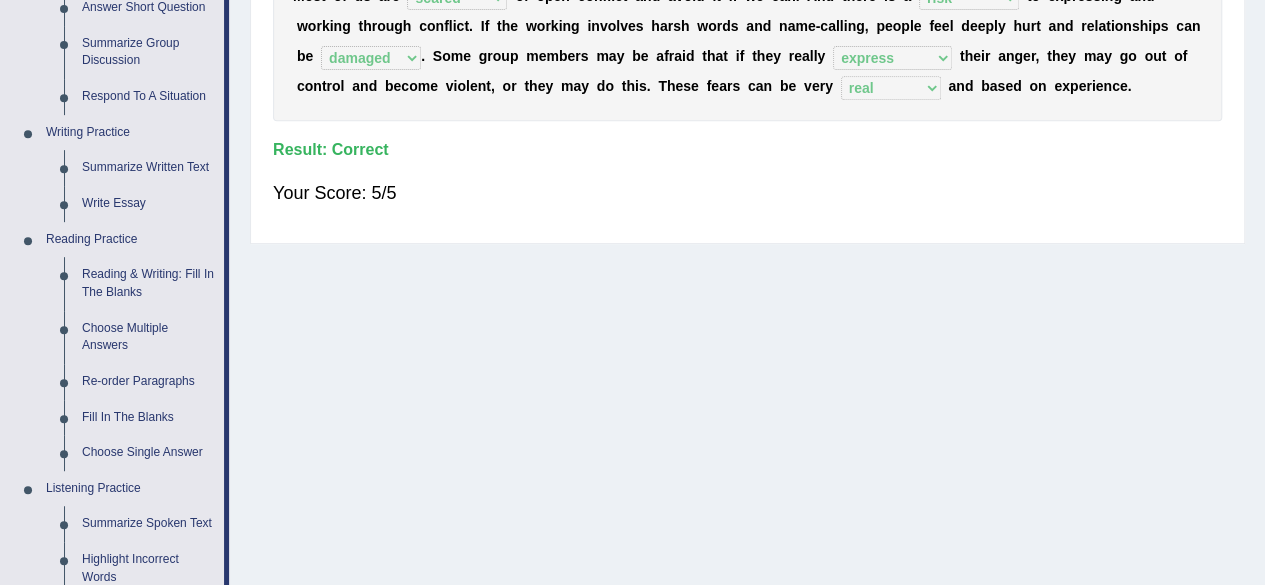 scroll, scrollTop: 0, scrollLeft: 0, axis: both 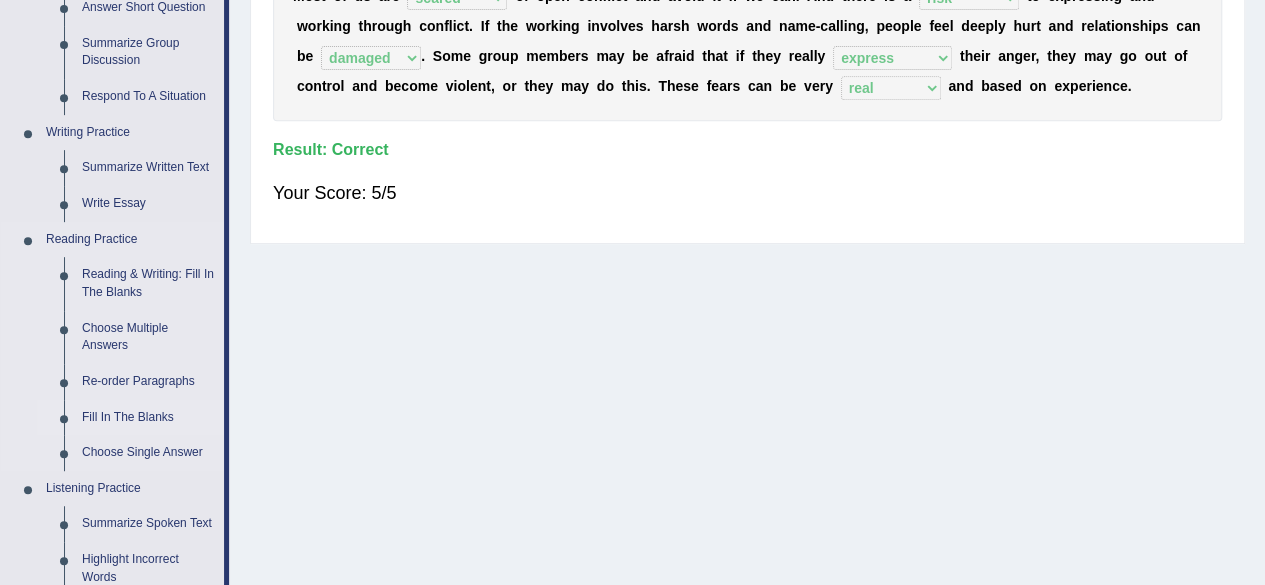 click on "Fill In The Blanks" at bounding box center [148, 418] 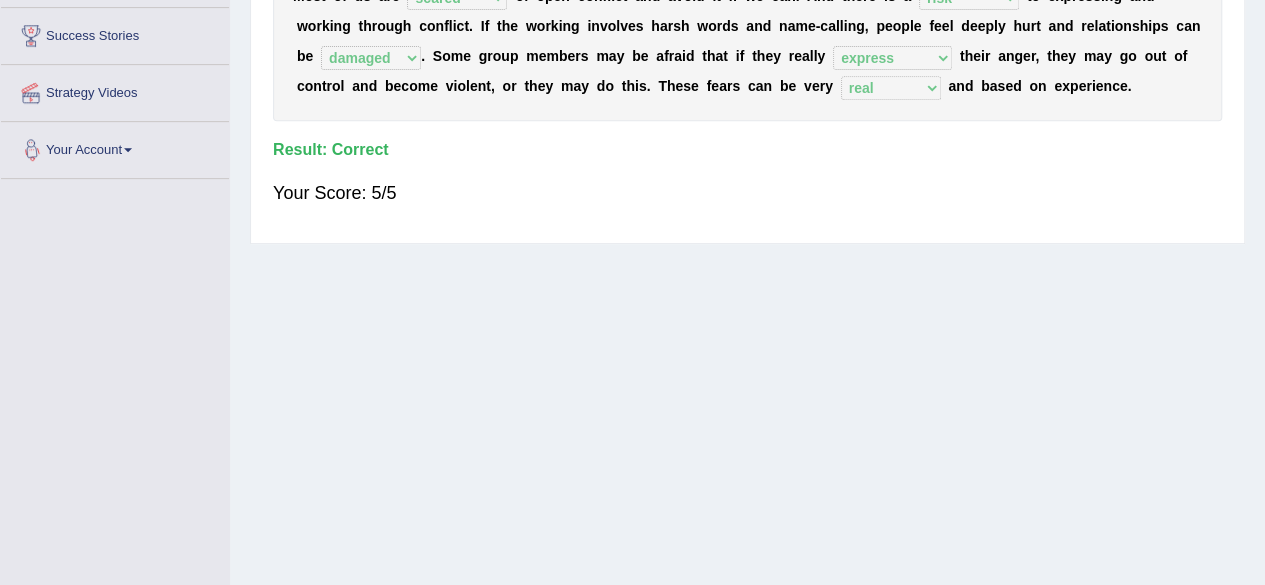 scroll, scrollTop: 464, scrollLeft: 0, axis: vertical 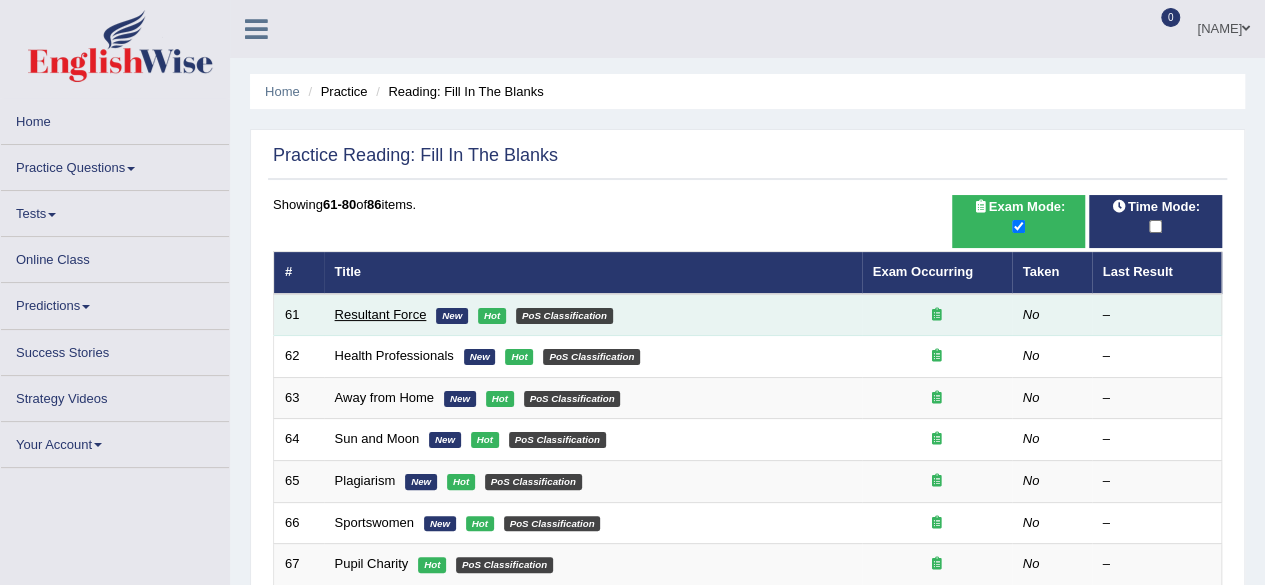 click on "Resultant Force" at bounding box center (381, 314) 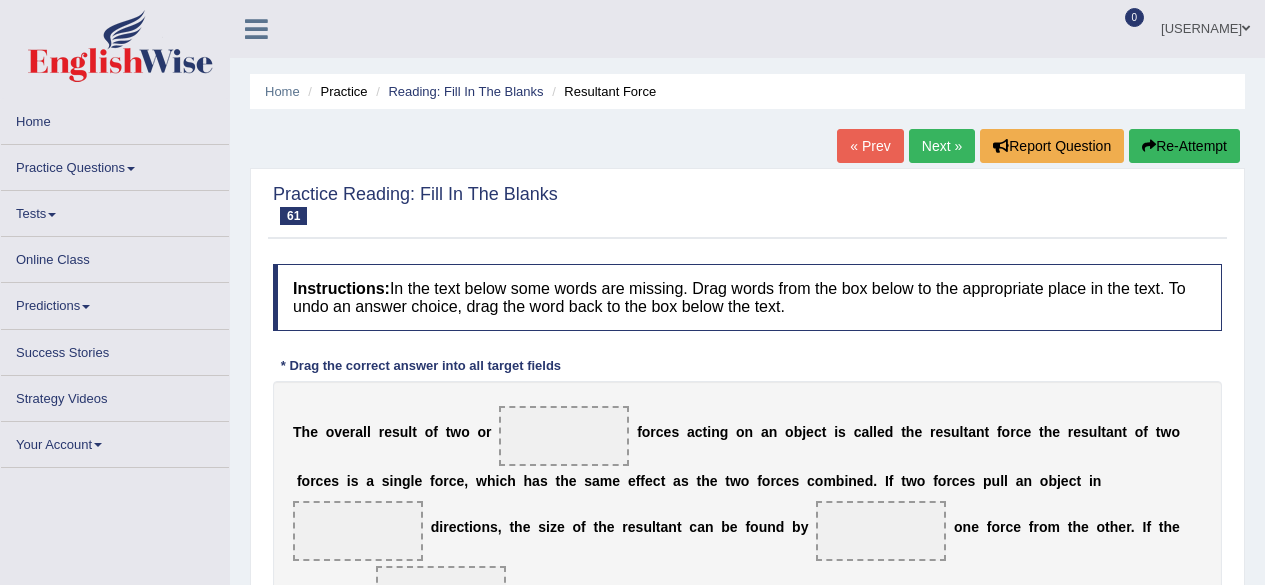 scroll, scrollTop: 0, scrollLeft: 0, axis: both 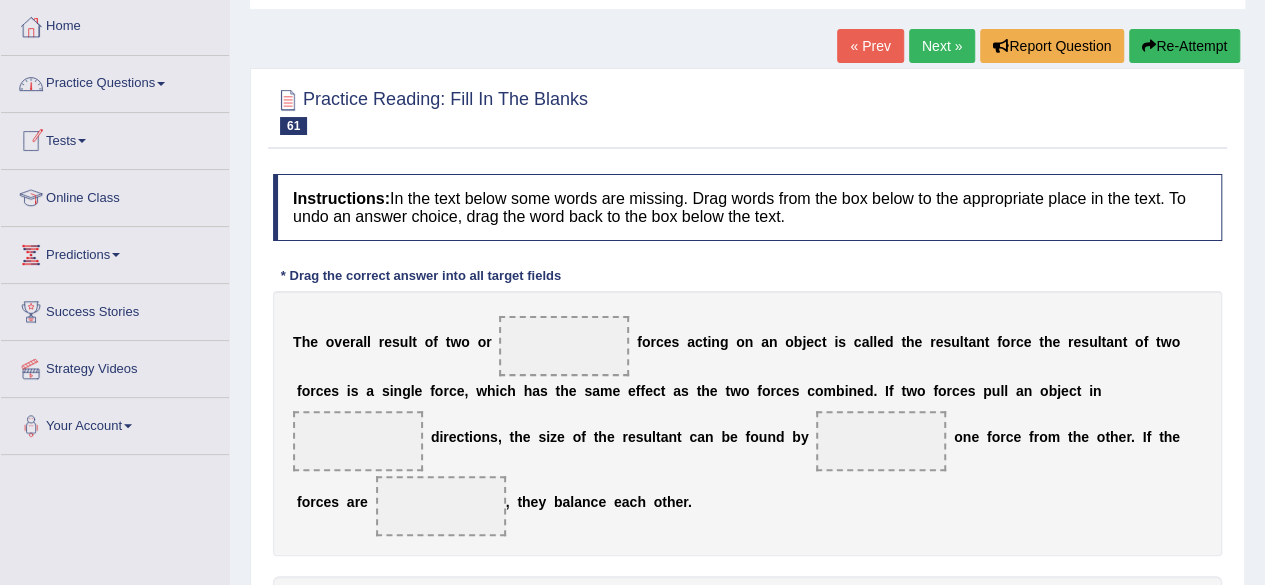 click on "Practice Questions" at bounding box center (115, 81) 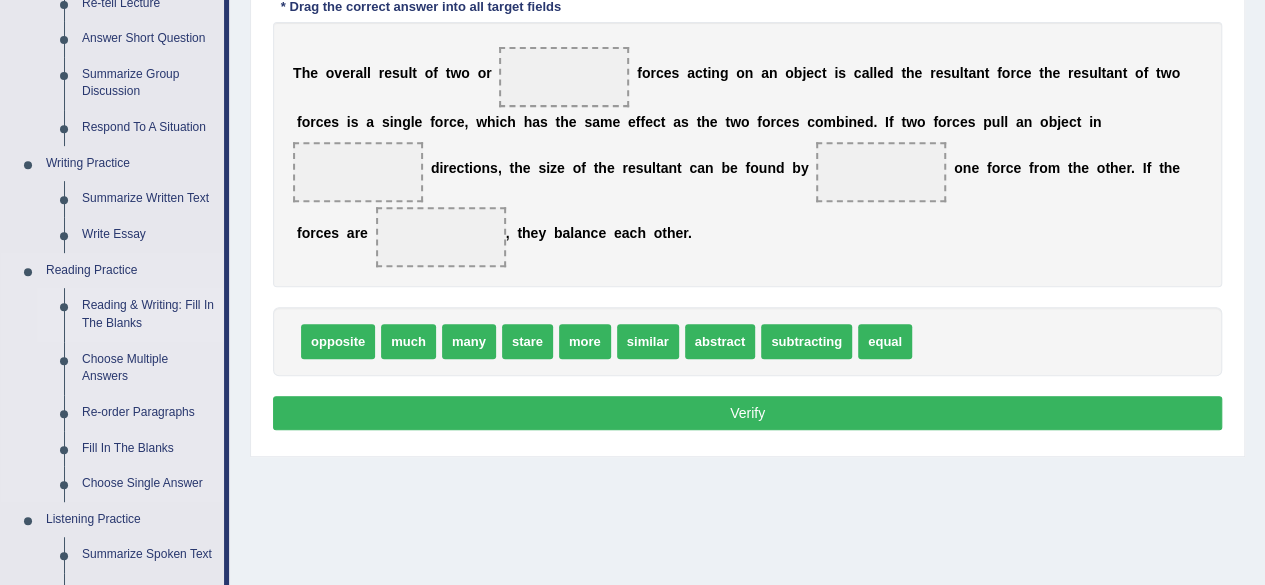 scroll, scrollTop: 400, scrollLeft: 0, axis: vertical 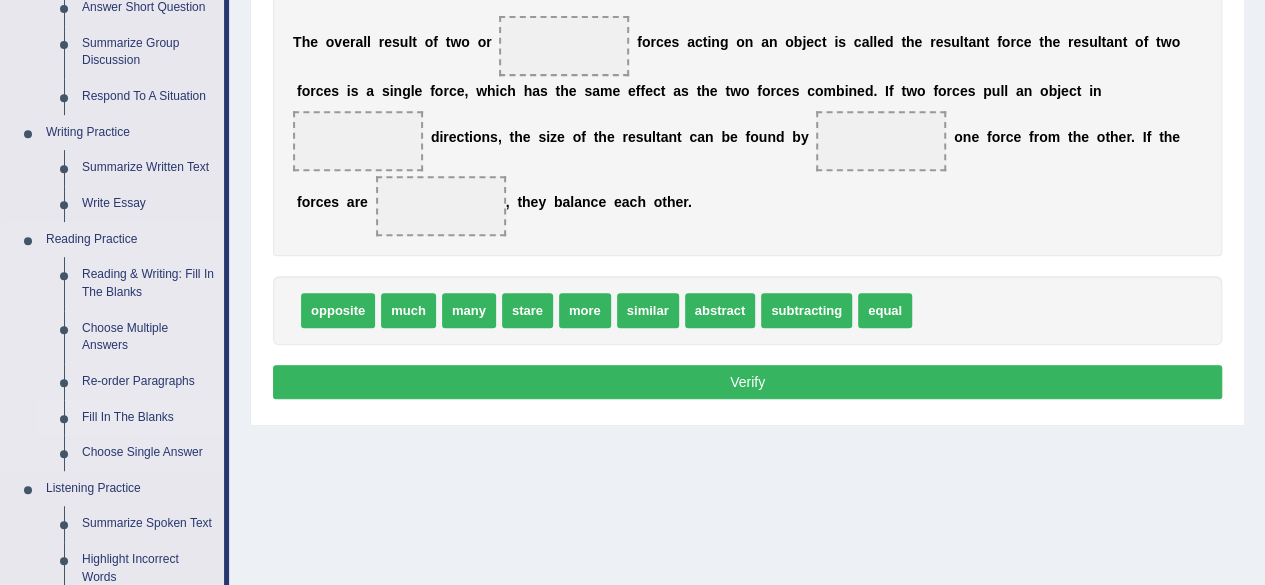 click on "Fill In The Blanks" at bounding box center [148, 418] 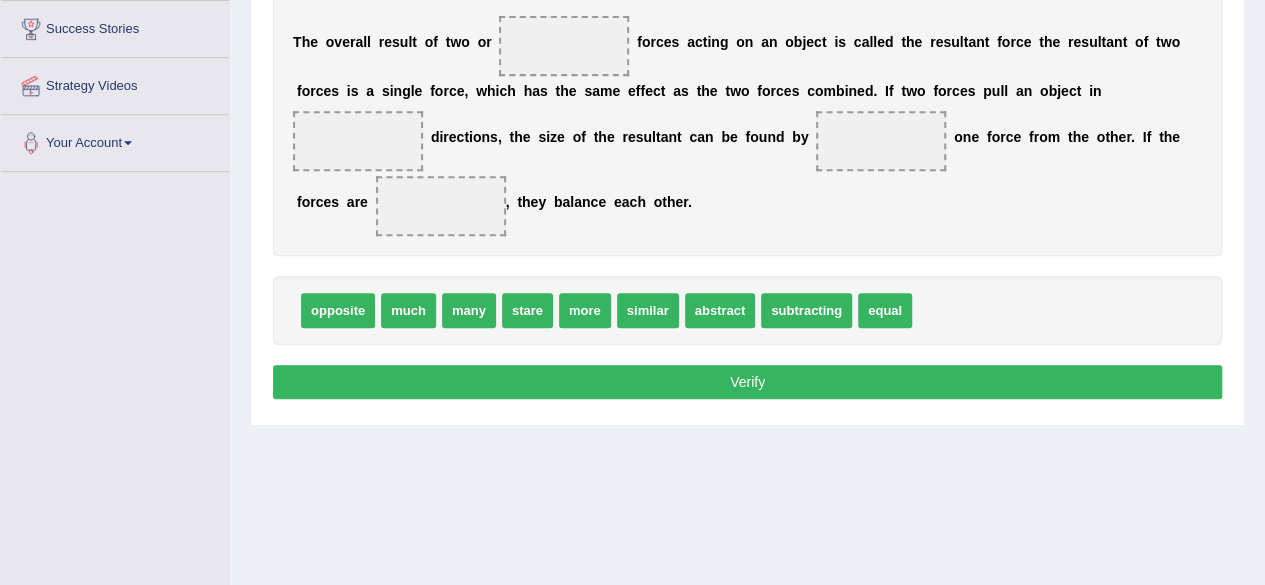 scroll, scrollTop: 398, scrollLeft: 0, axis: vertical 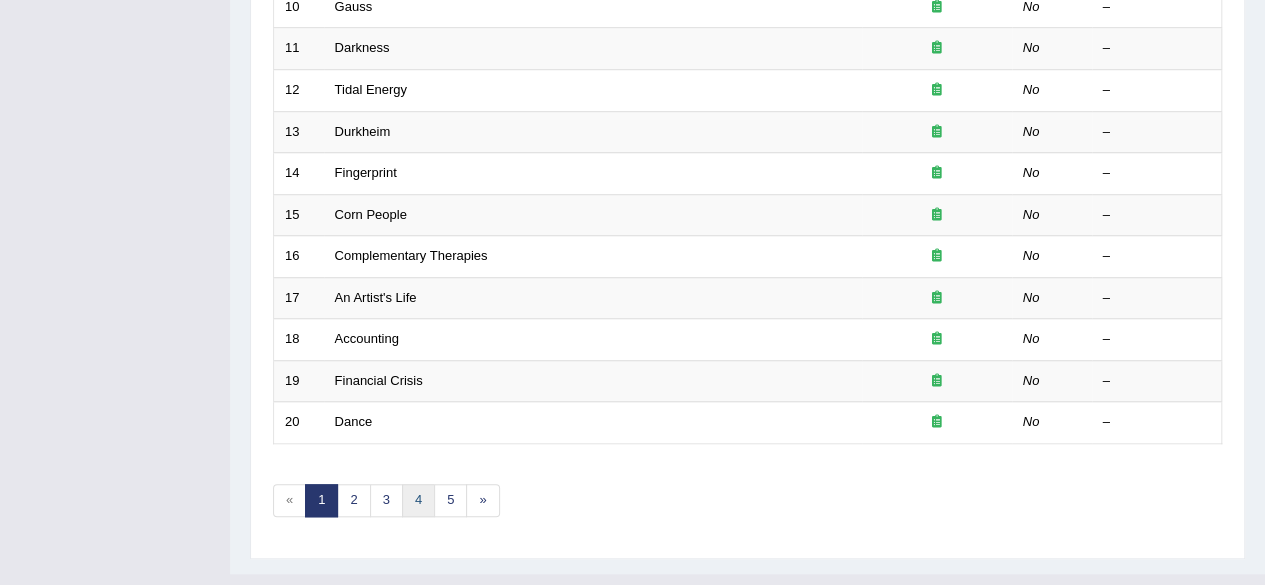click on "4" at bounding box center [418, 500] 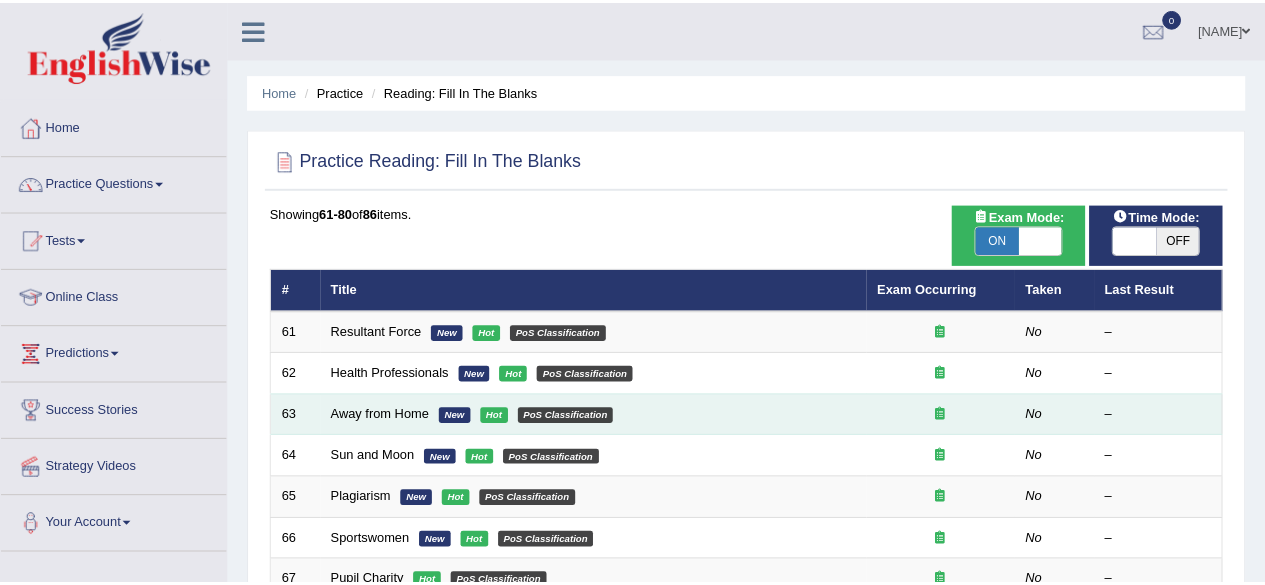 scroll, scrollTop: 0, scrollLeft: 0, axis: both 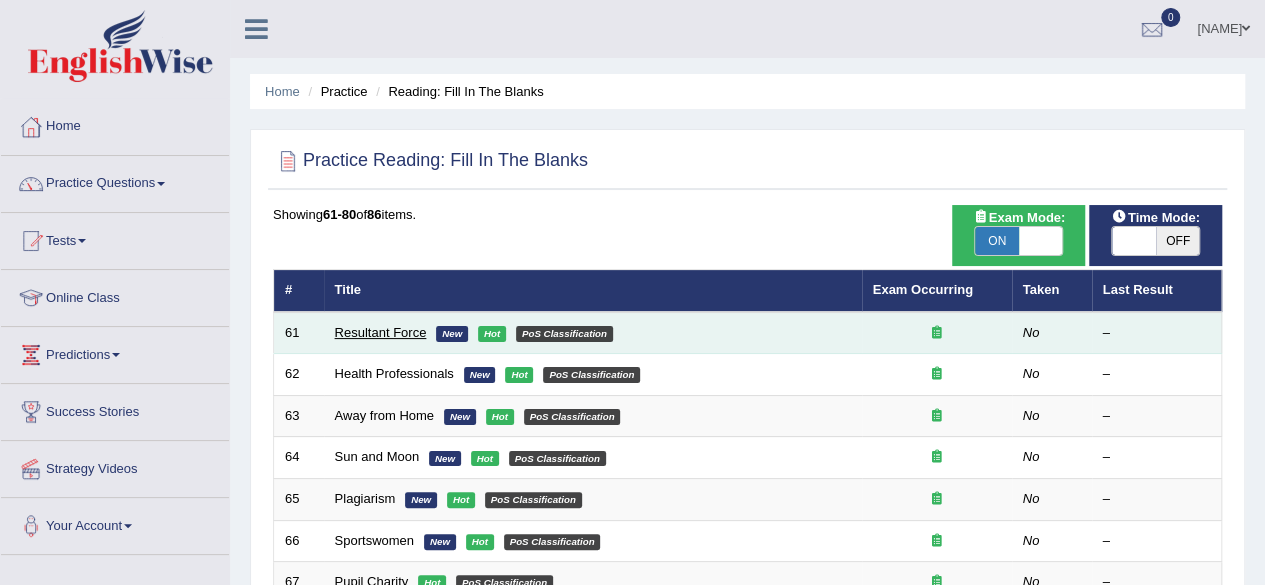 click on "Resultant Force" at bounding box center [381, 332] 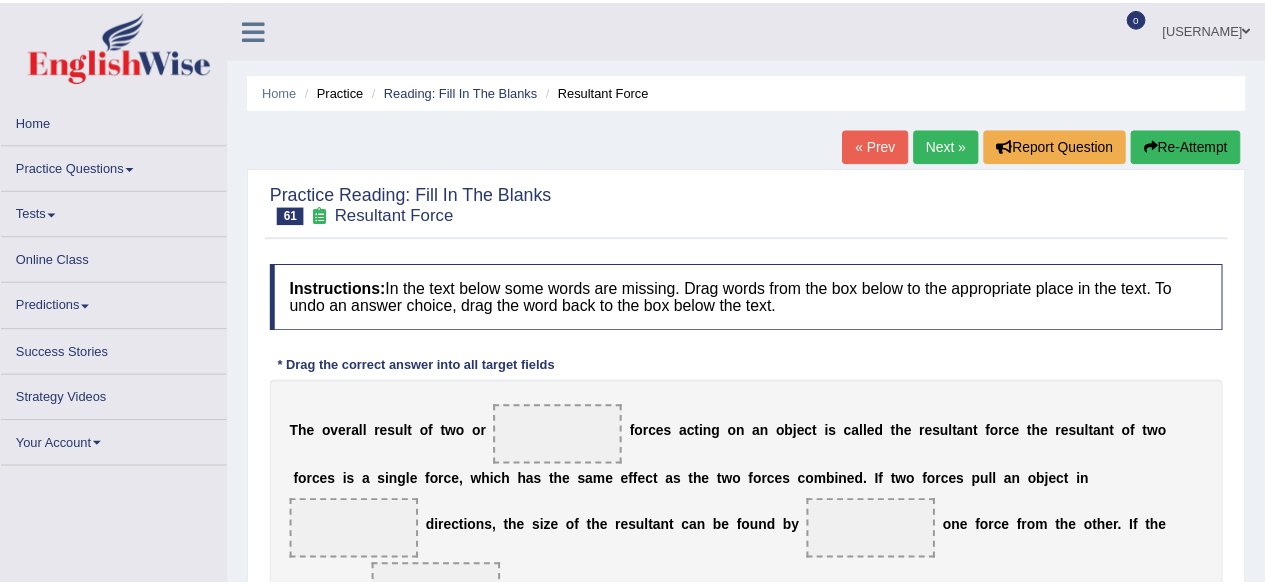 scroll, scrollTop: 0, scrollLeft: 0, axis: both 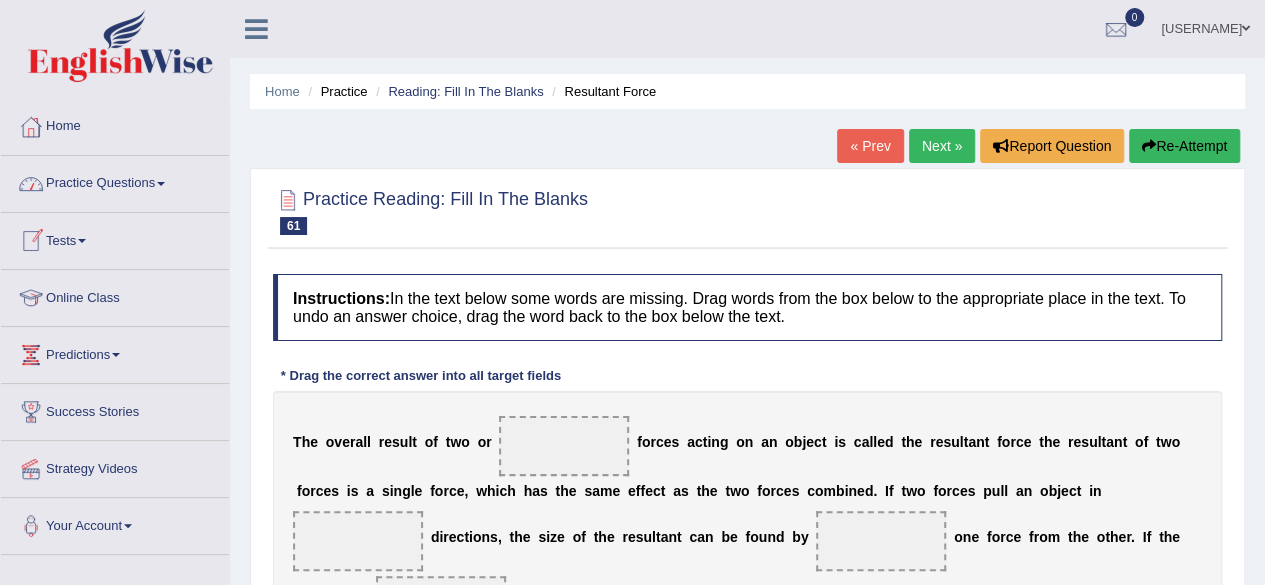 click on "Practice Questions" at bounding box center [115, 181] 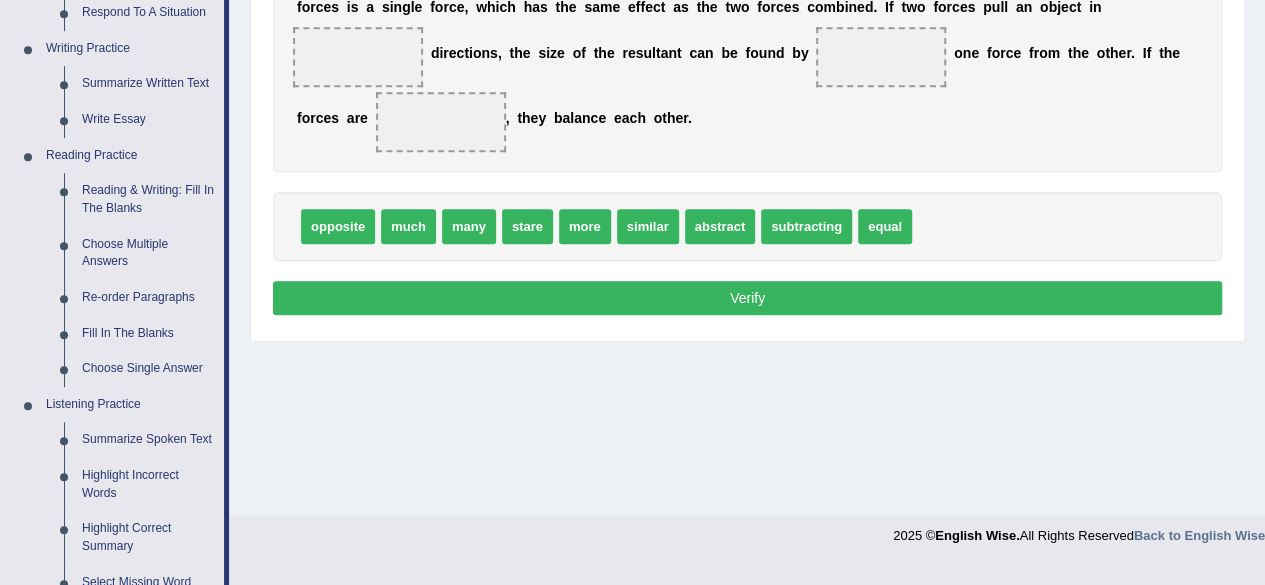 scroll, scrollTop: 500, scrollLeft: 0, axis: vertical 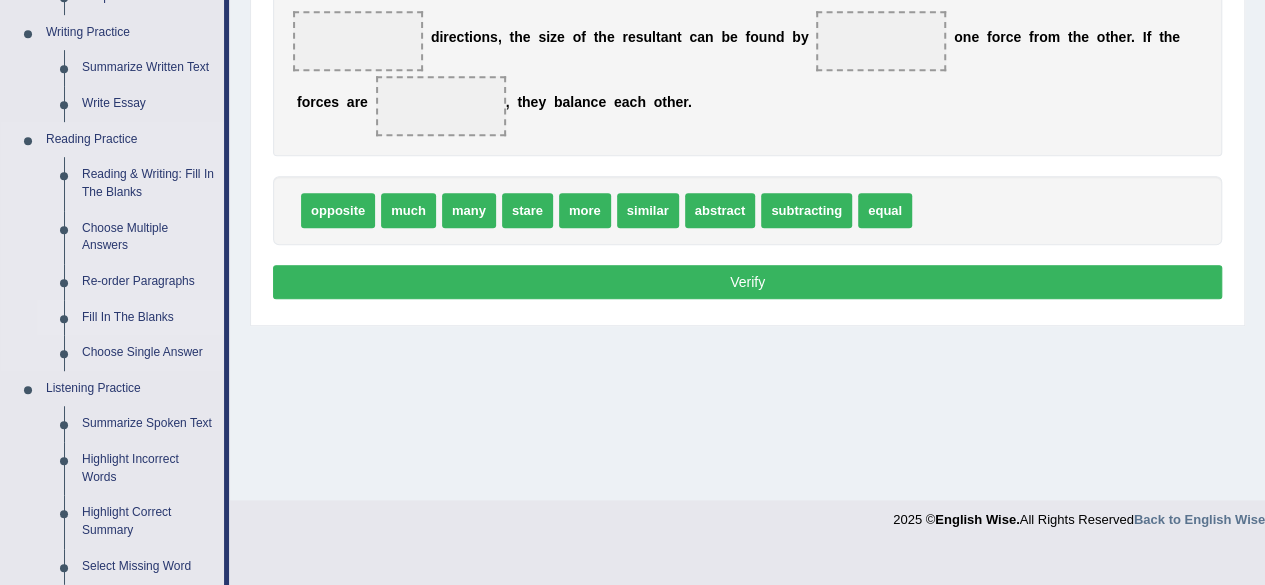 click on "Fill In The Blanks" at bounding box center [148, 318] 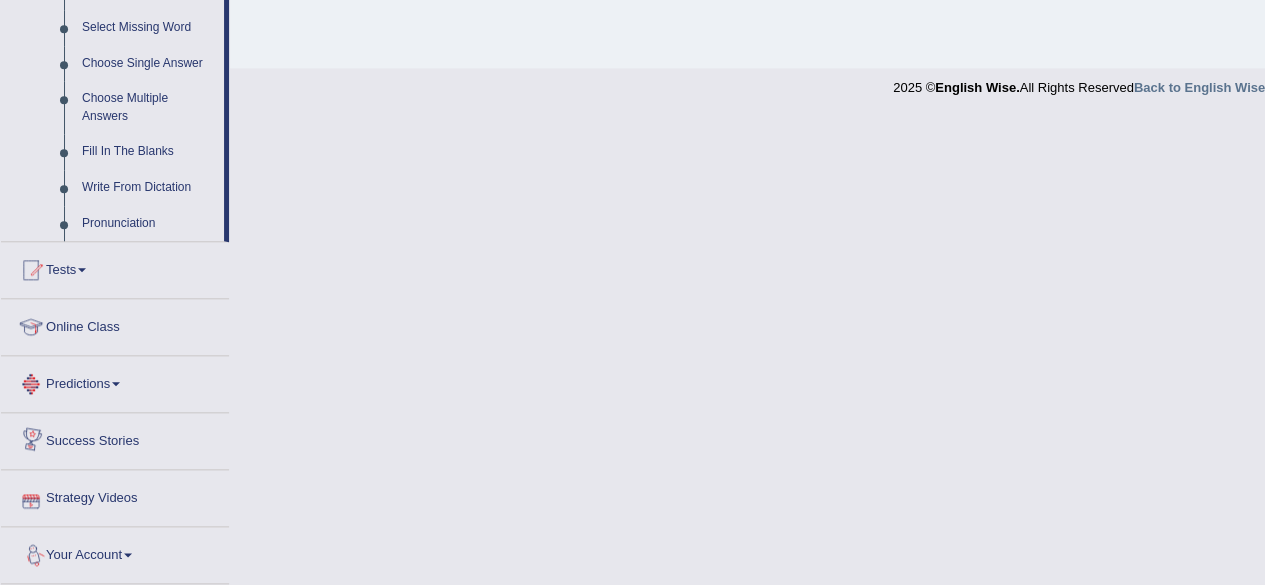 scroll, scrollTop: 1035, scrollLeft: 0, axis: vertical 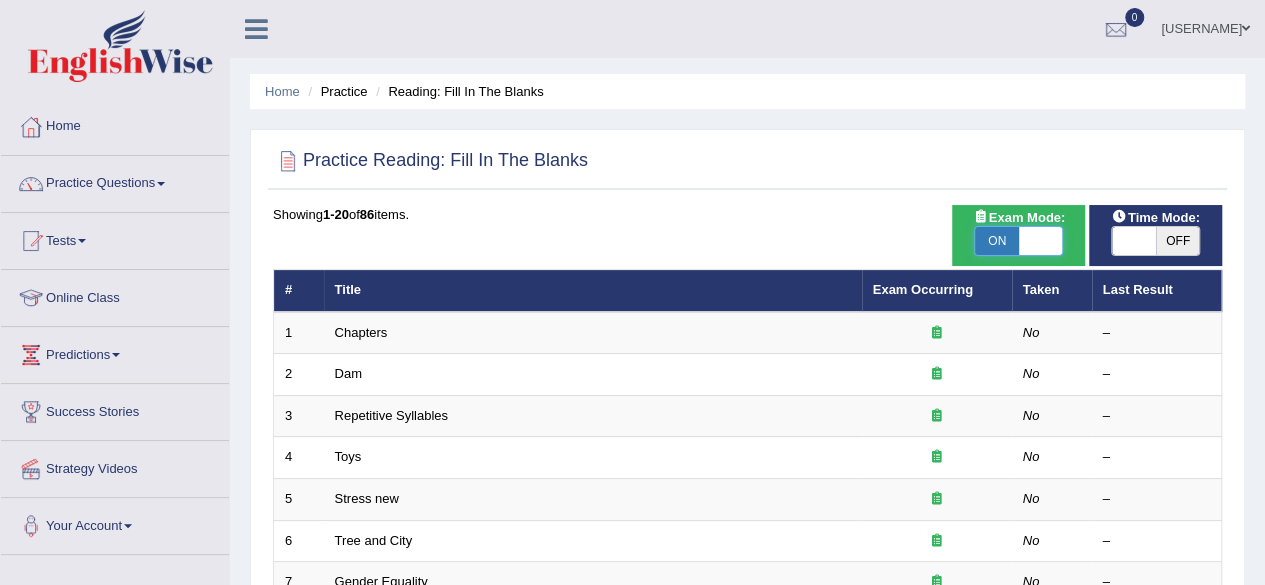 click at bounding box center [1041, 241] 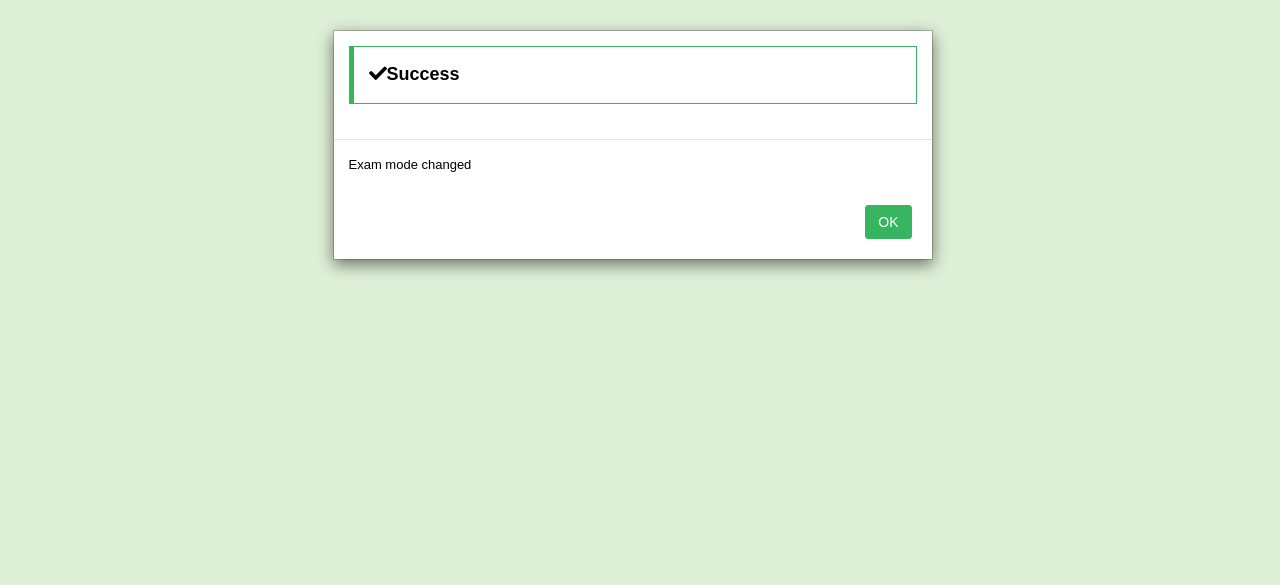 click on "OK" at bounding box center [888, 222] 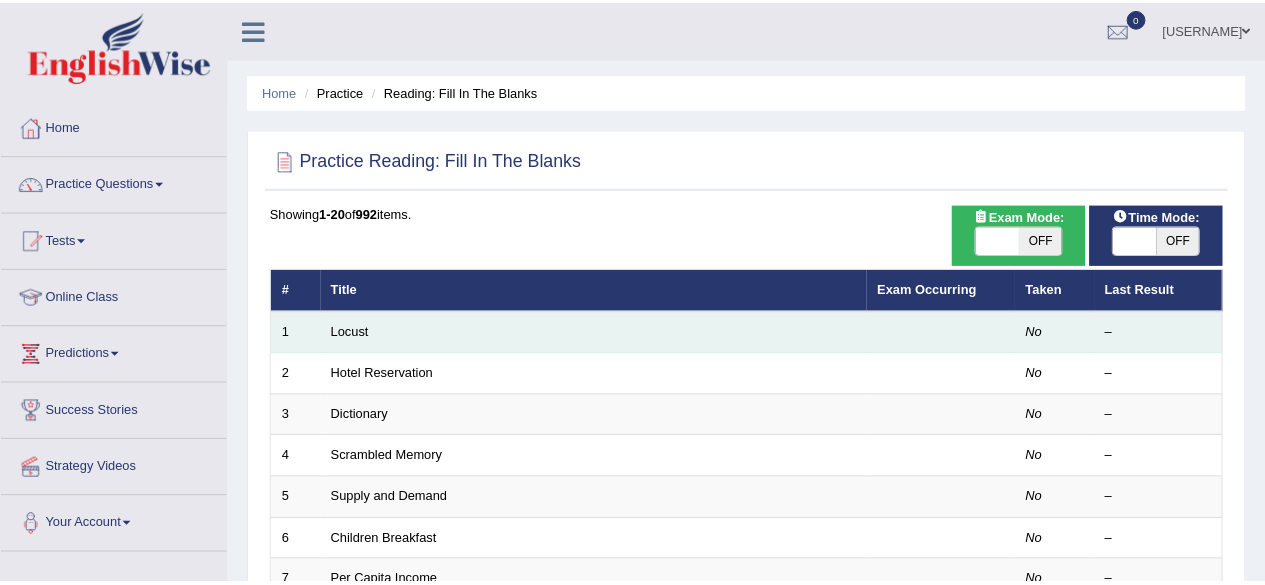 scroll, scrollTop: 0, scrollLeft: 0, axis: both 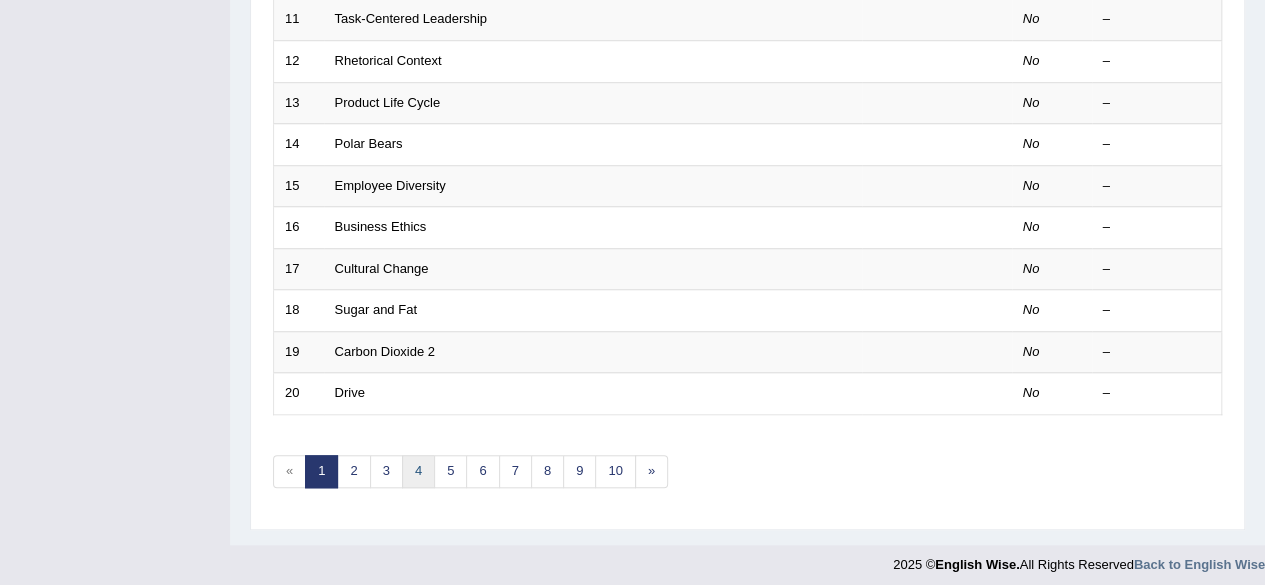 click on "4" at bounding box center [418, 471] 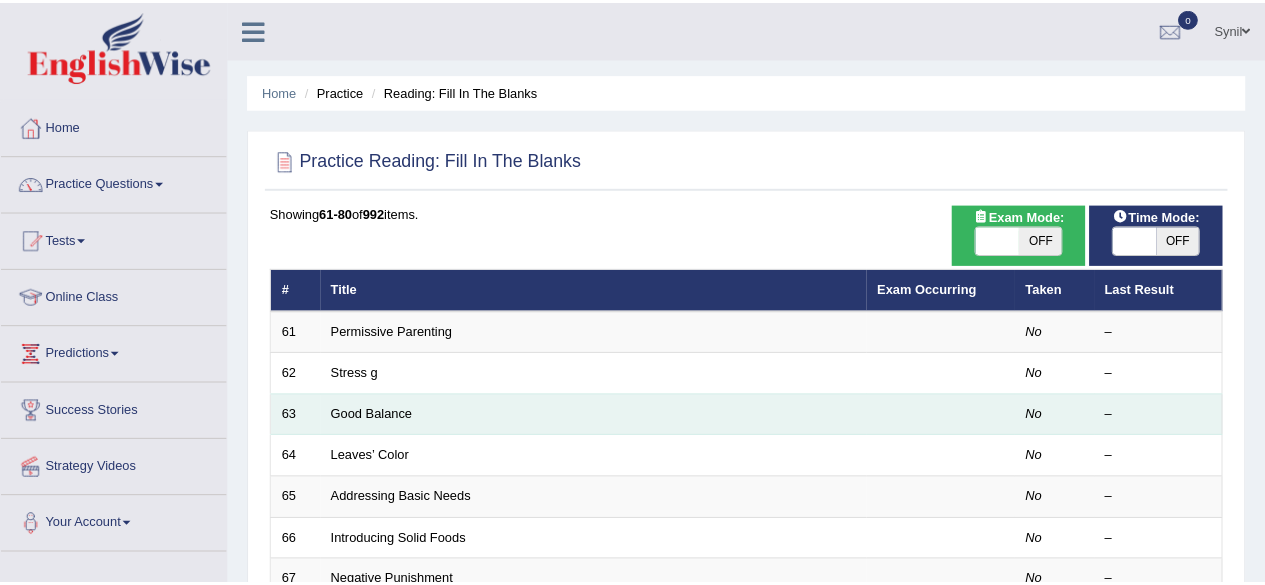 scroll, scrollTop: 0, scrollLeft: 0, axis: both 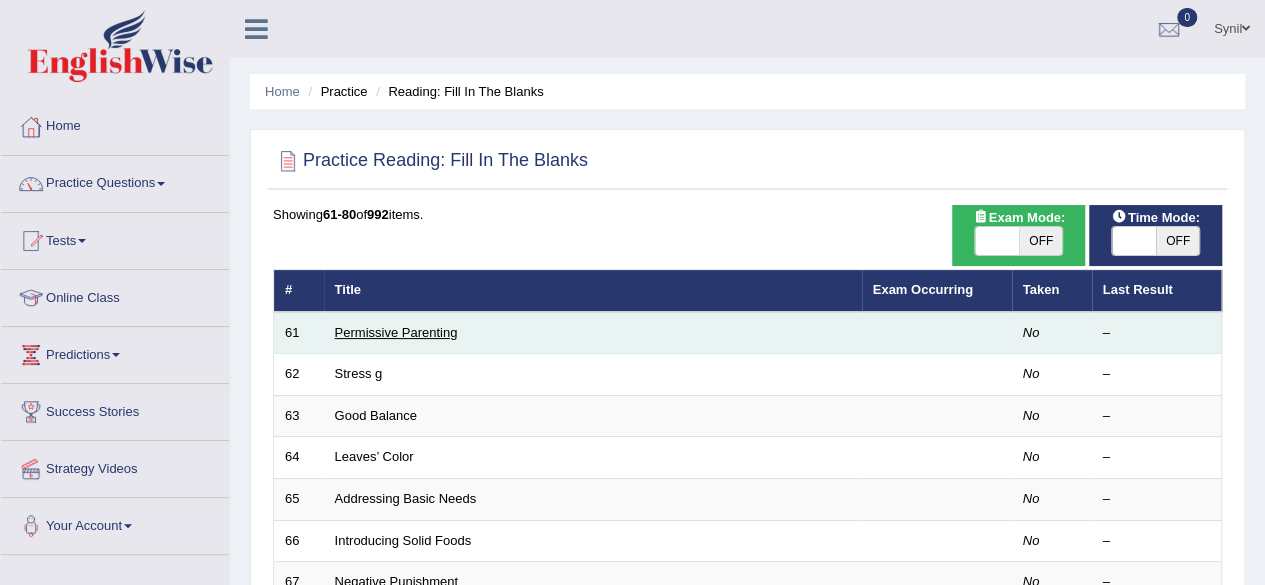 click on "Permissive Parenting" at bounding box center (396, 332) 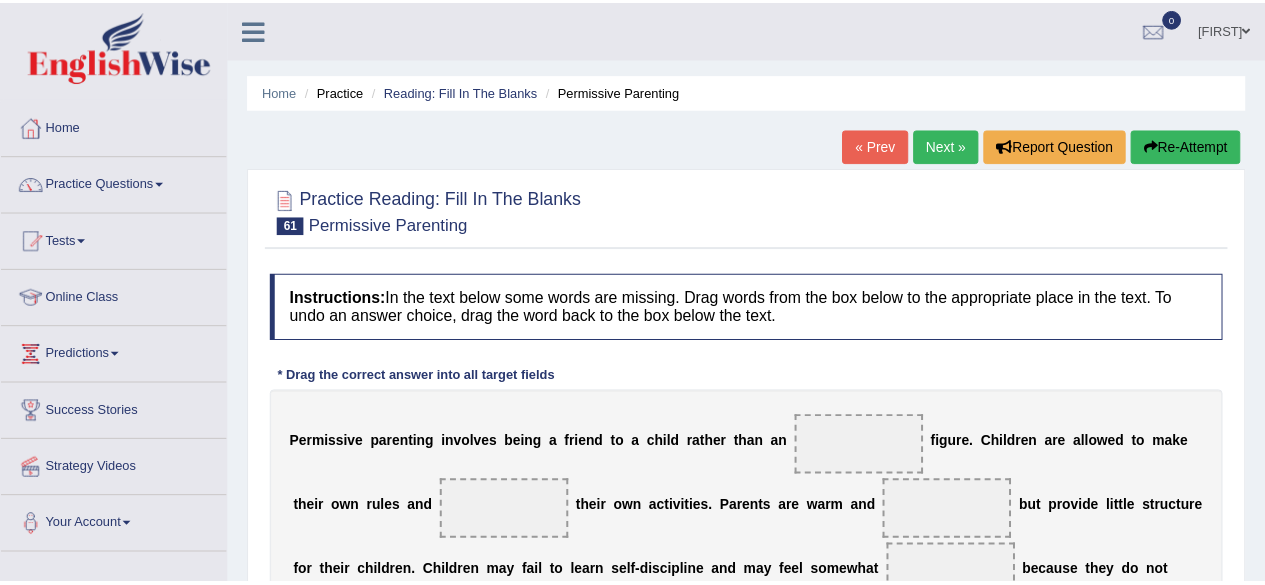 scroll, scrollTop: 0, scrollLeft: 0, axis: both 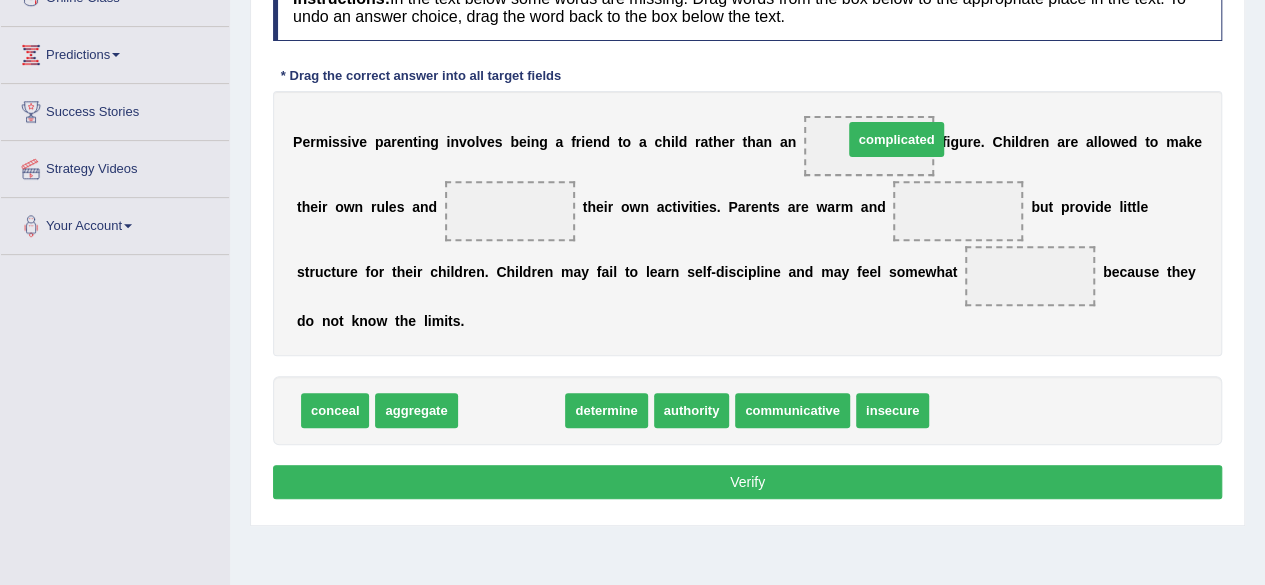 drag, startPoint x: 501, startPoint y: 408, endPoint x: 886, endPoint y: 137, distance: 470.81418 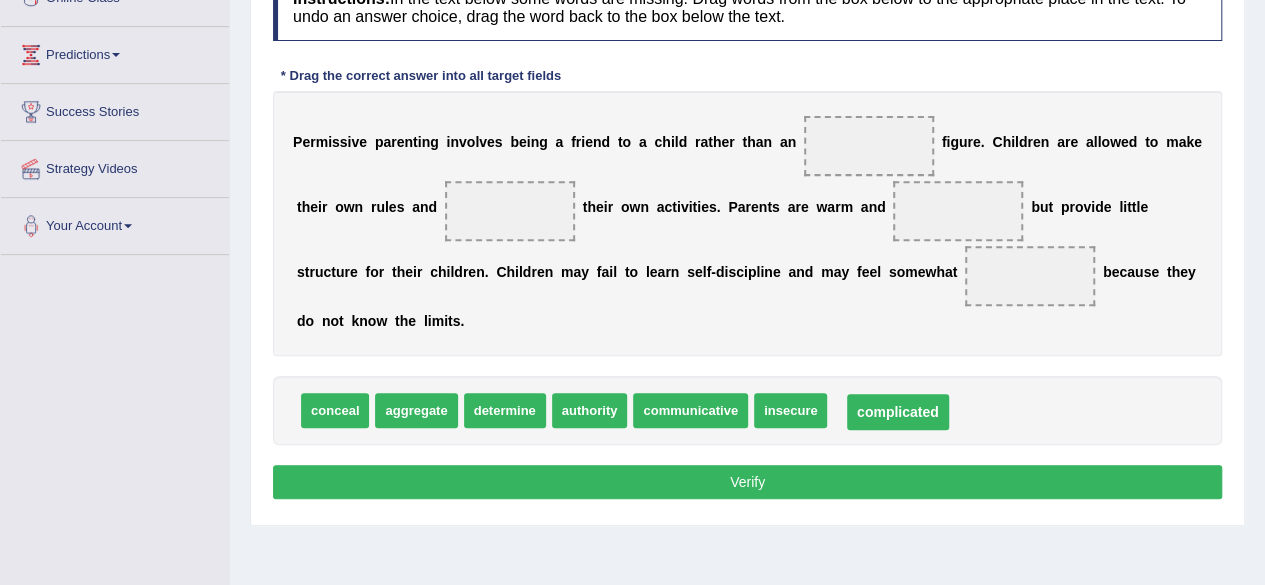 drag, startPoint x: 851, startPoint y: 137, endPoint x: 875, endPoint y: 402, distance: 266.08456 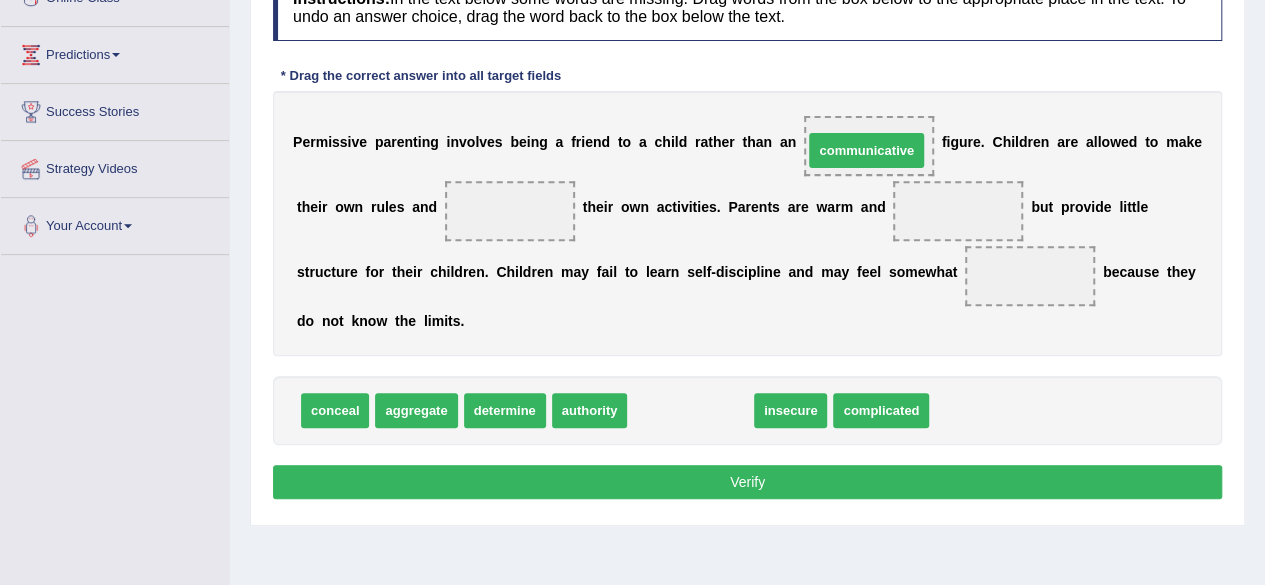 drag, startPoint x: 692, startPoint y: 405, endPoint x: 868, endPoint y: 145, distance: 313.96814 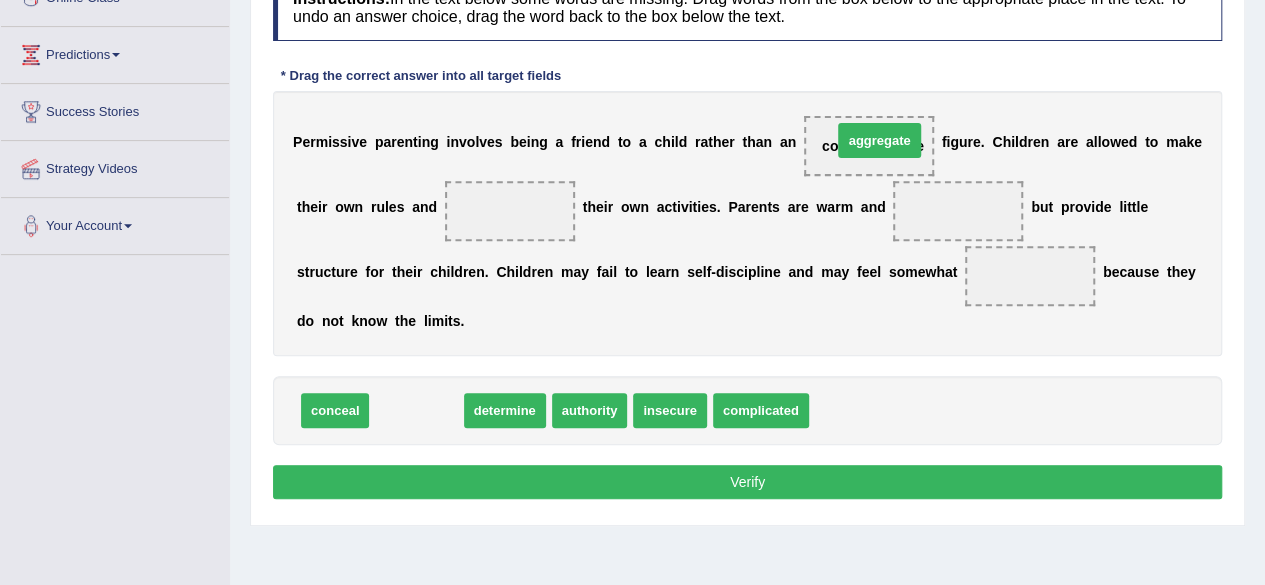 drag, startPoint x: 423, startPoint y: 405, endPoint x: 886, endPoint y: 135, distance: 535.9748 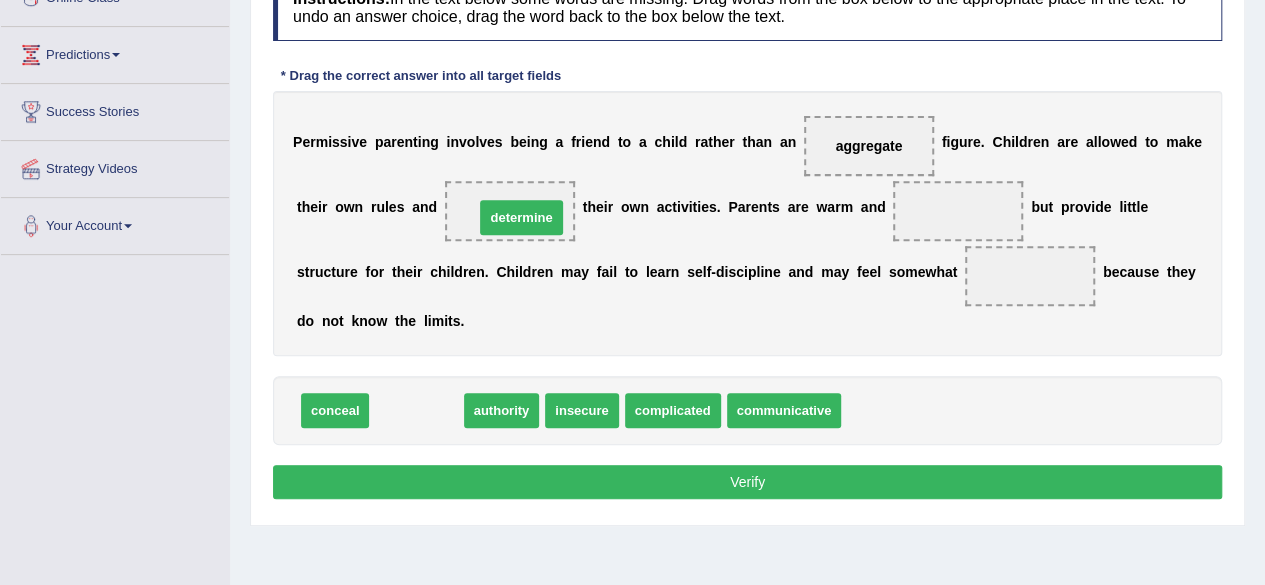 drag, startPoint x: 421, startPoint y: 406, endPoint x: 526, endPoint y: 212, distance: 220.59238 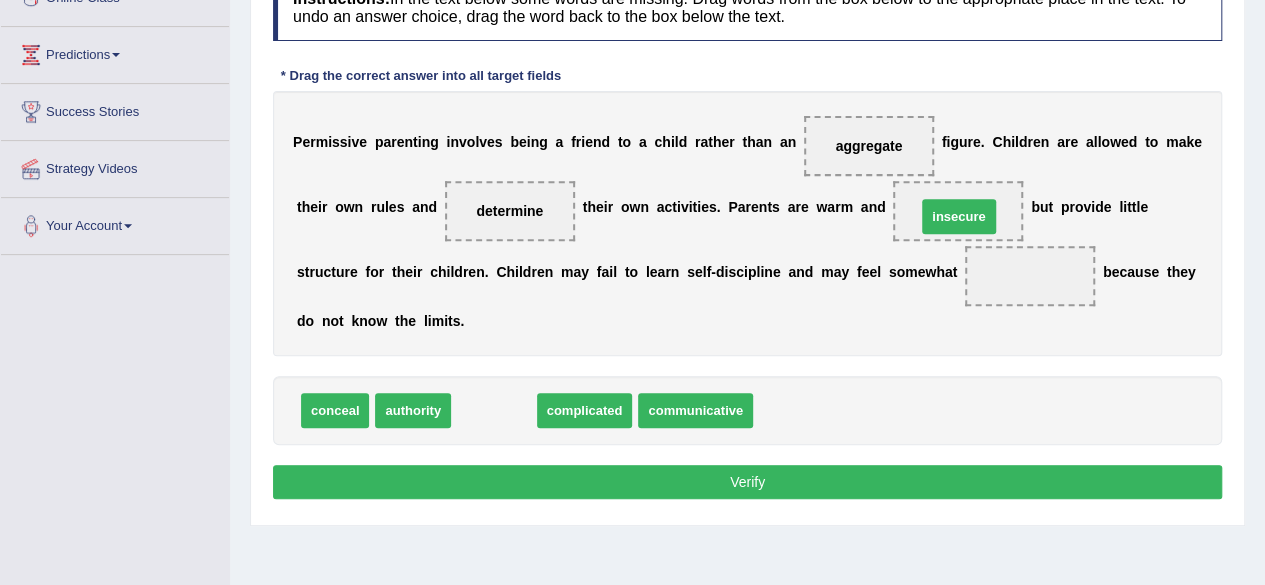 drag, startPoint x: 495, startPoint y: 402, endPoint x: 960, endPoint y: 208, distance: 503.84622 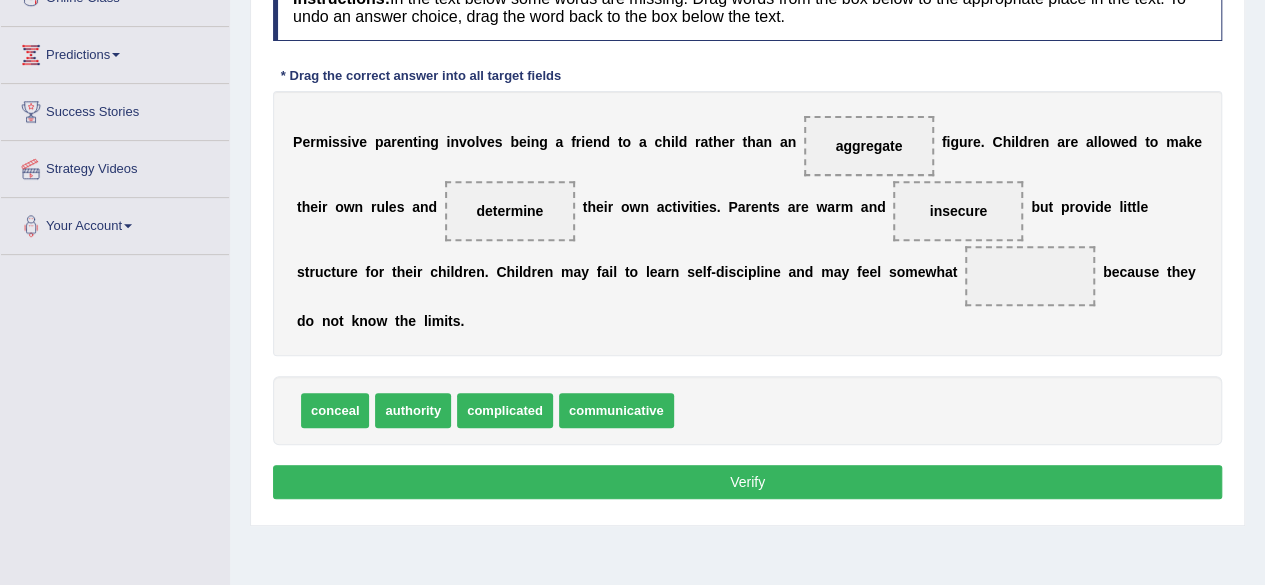 drag, startPoint x: 888, startPoint y: 135, endPoint x: 960, endPoint y: 313, distance: 192.01042 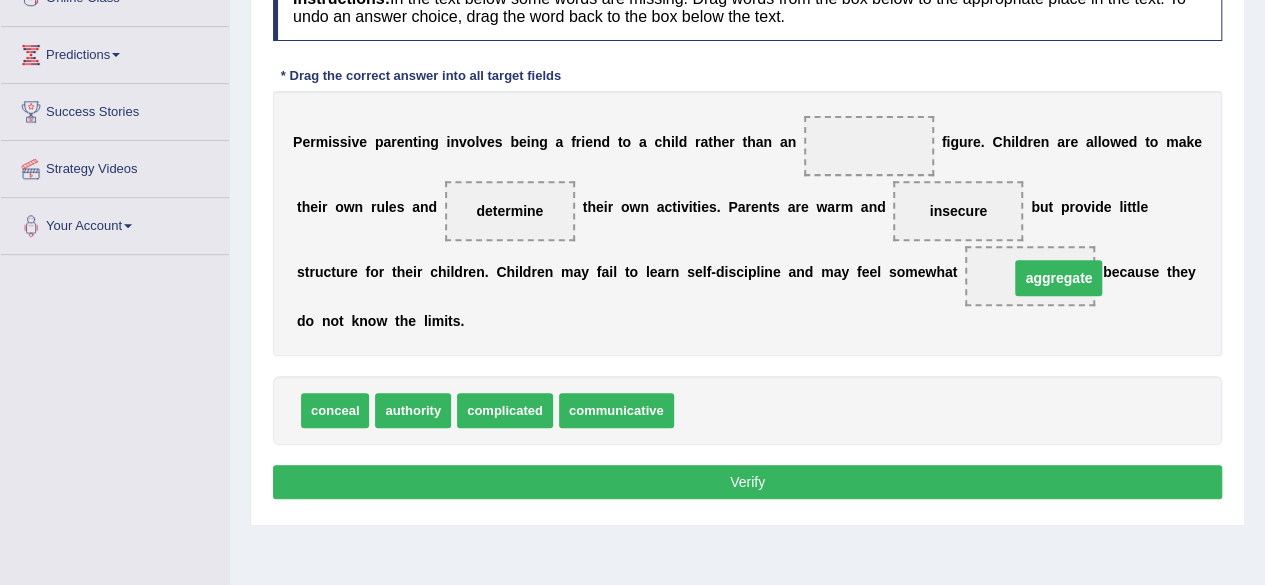 drag, startPoint x: 868, startPoint y: 139, endPoint x: 1058, endPoint y: 271, distance: 231.35254 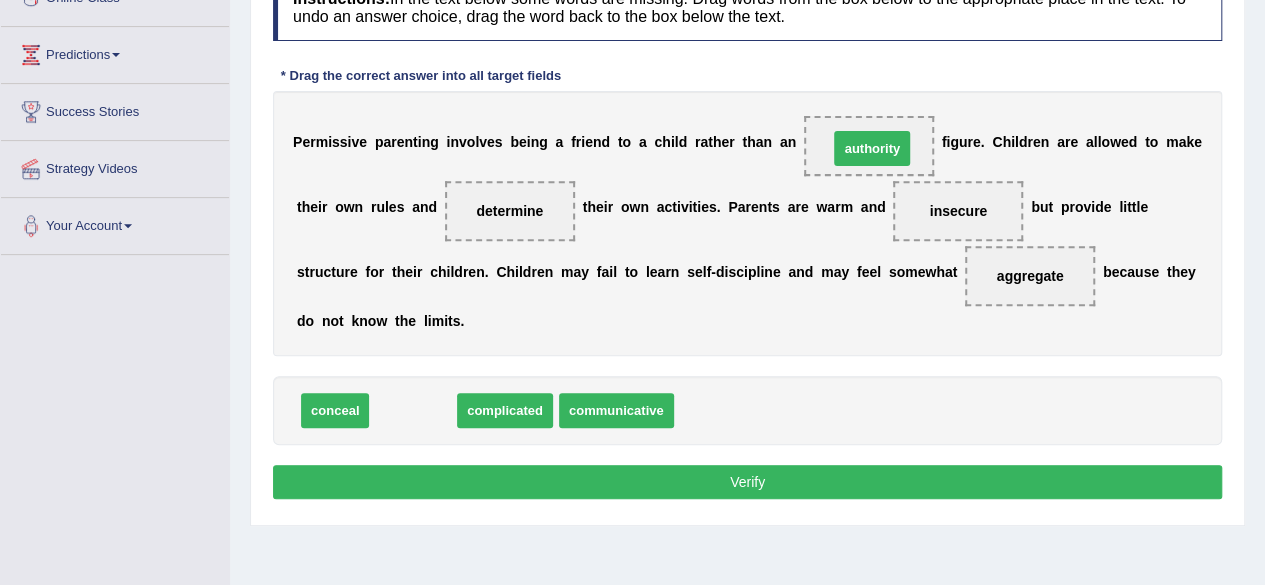 drag, startPoint x: 414, startPoint y: 406, endPoint x: 873, endPoint y: 144, distance: 528.5121 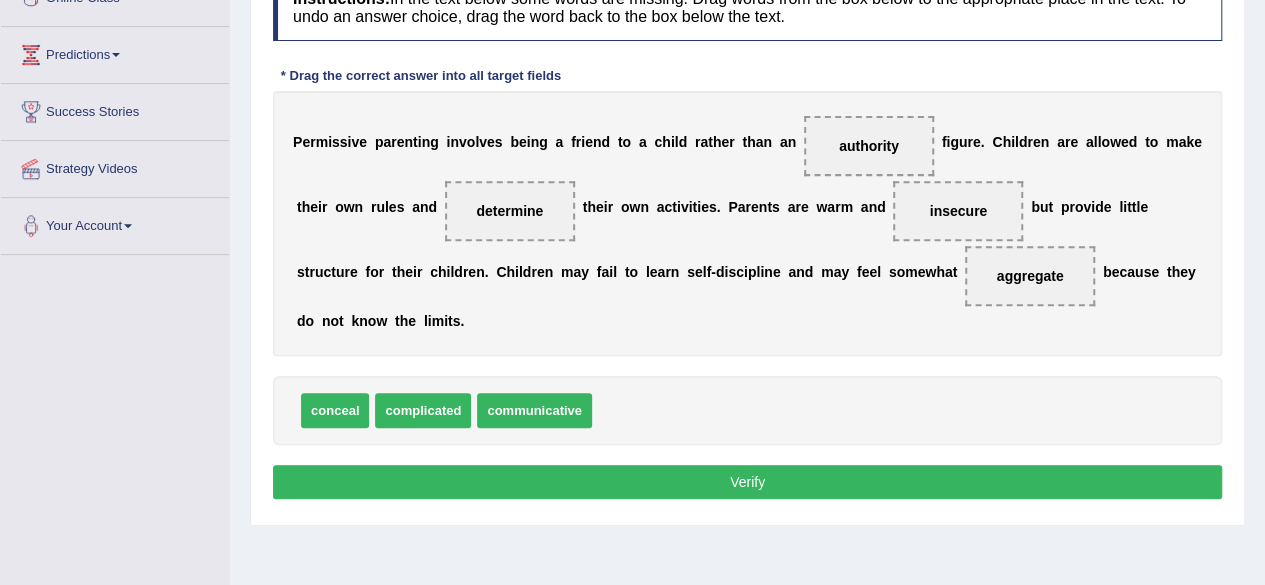 click on "Verify" at bounding box center (747, 482) 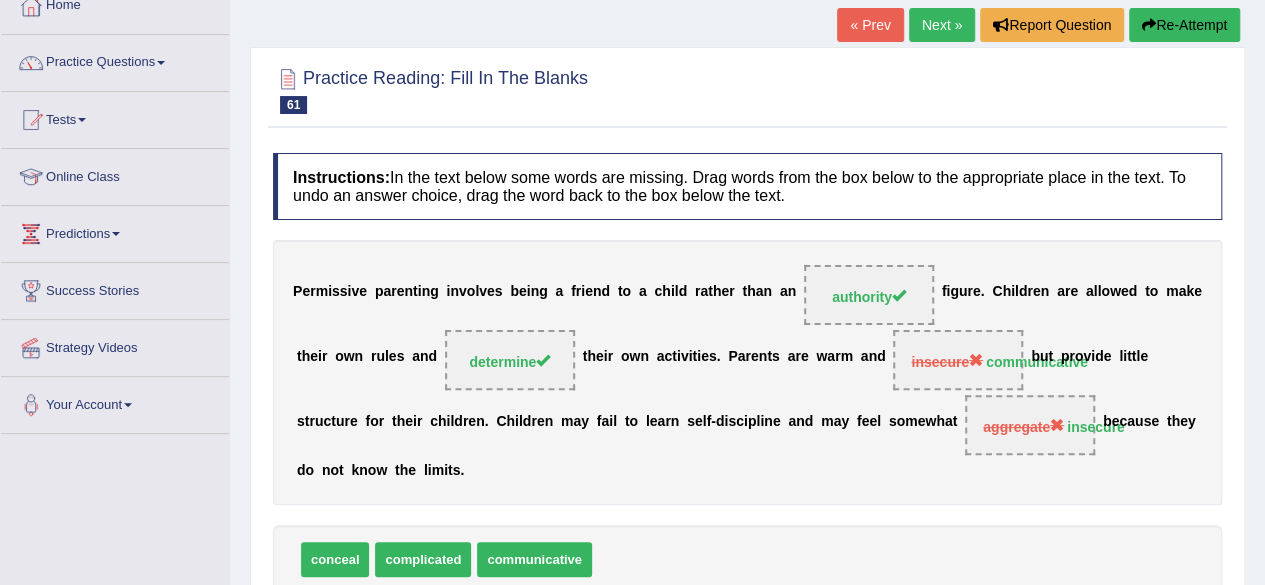 scroll, scrollTop: 0, scrollLeft: 0, axis: both 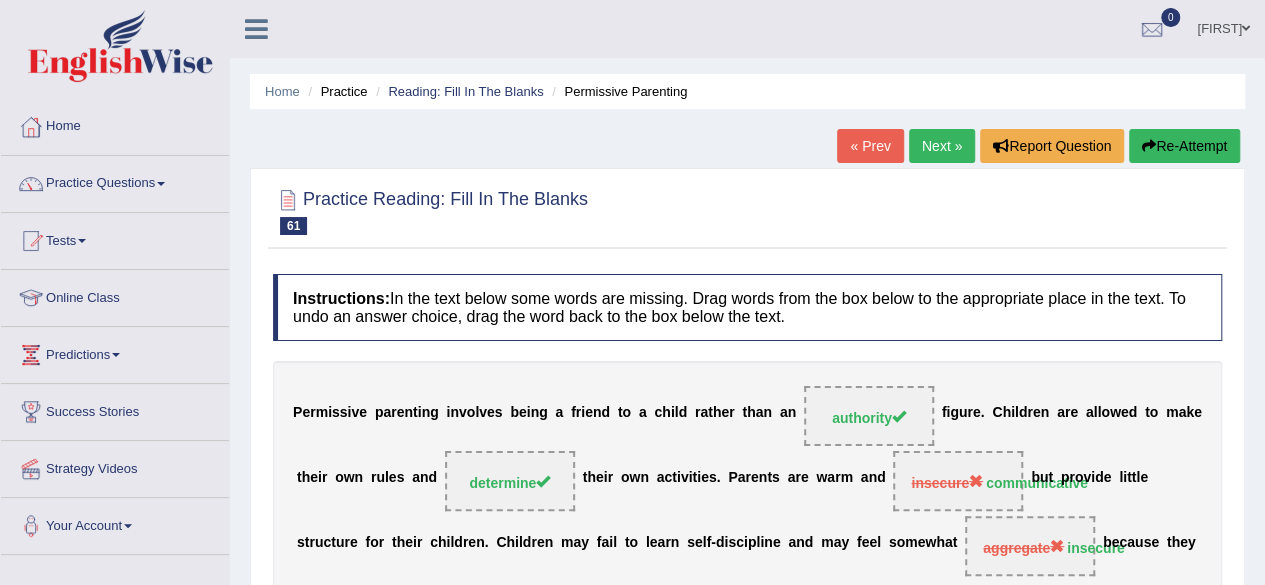 click on "Next »" at bounding box center [942, 146] 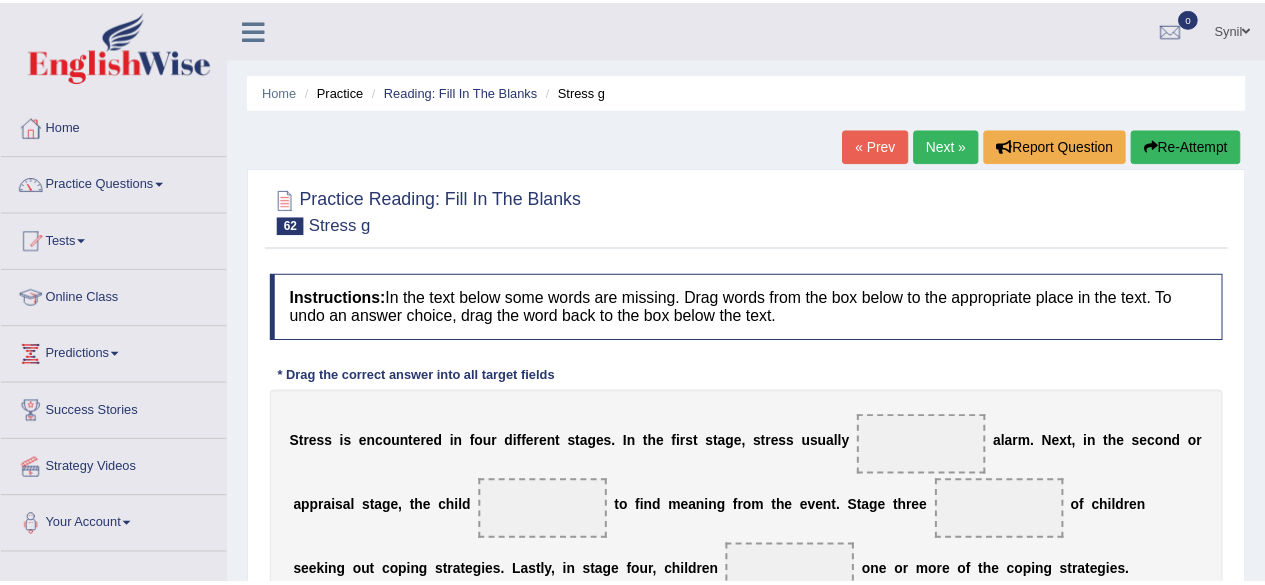 scroll, scrollTop: 0, scrollLeft: 0, axis: both 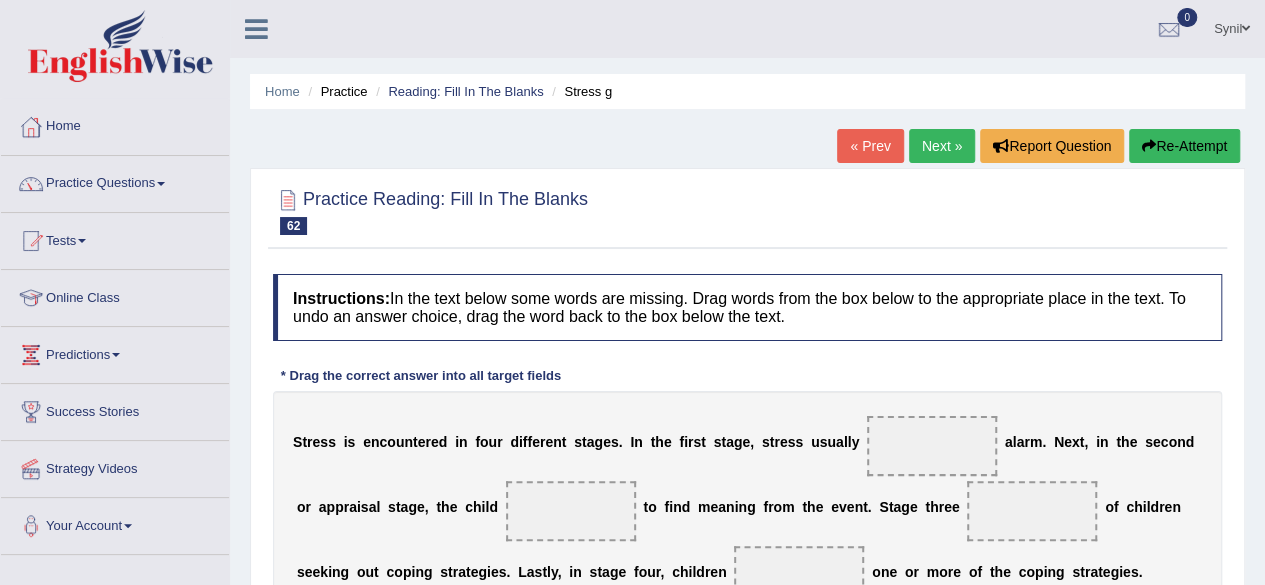 click on "Next »" at bounding box center (942, 146) 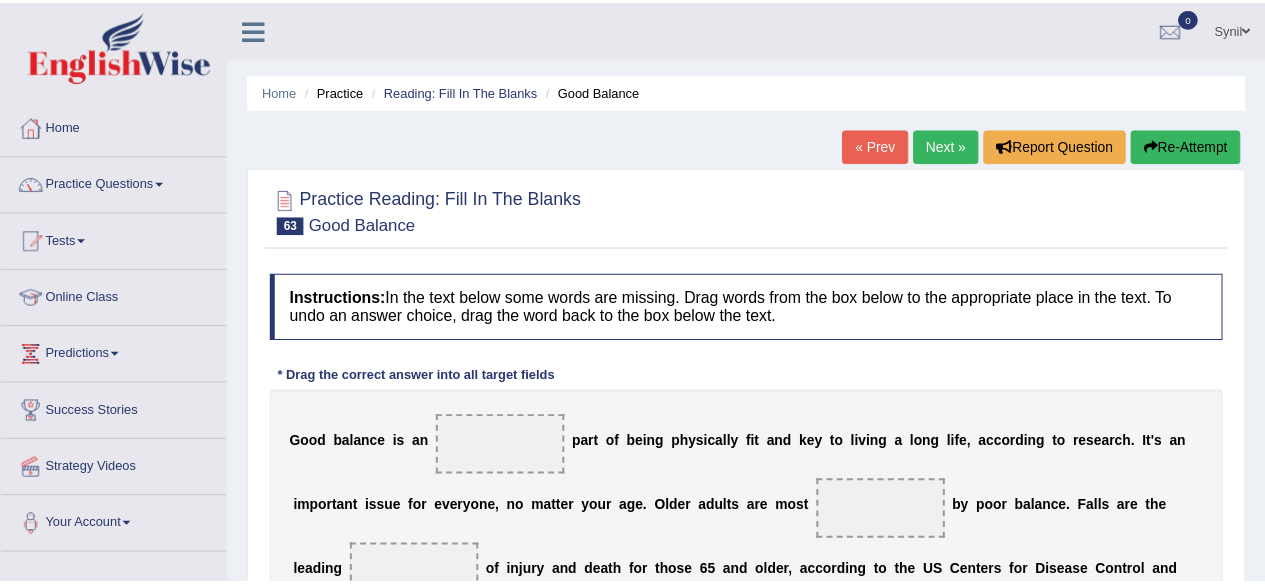 scroll, scrollTop: 0, scrollLeft: 0, axis: both 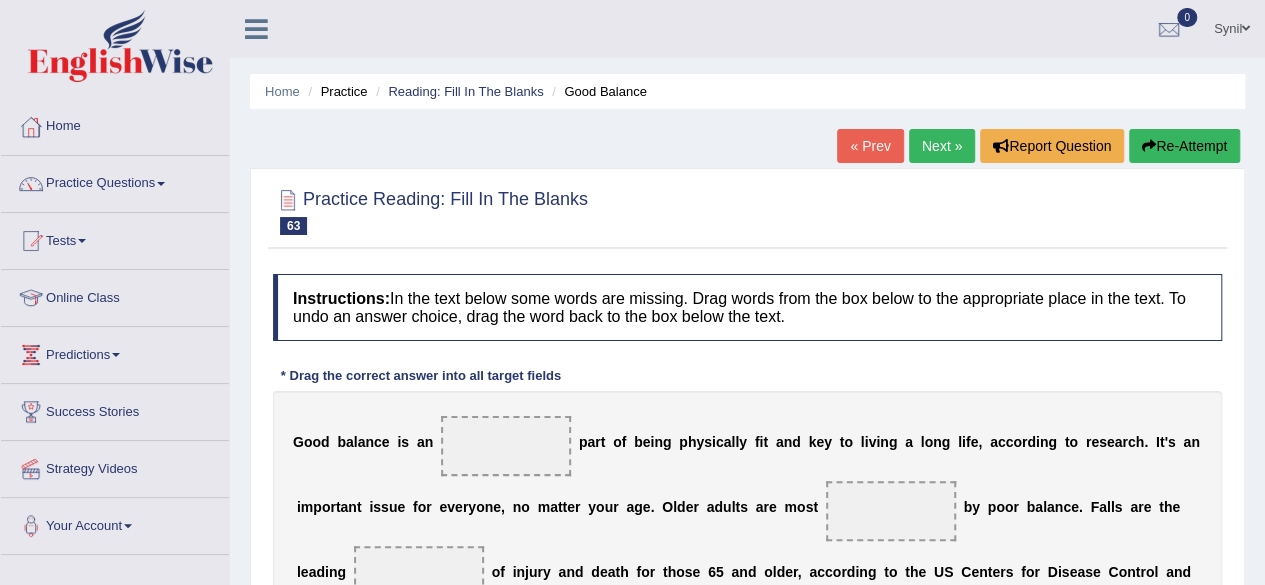click on "Next »" at bounding box center [942, 146] 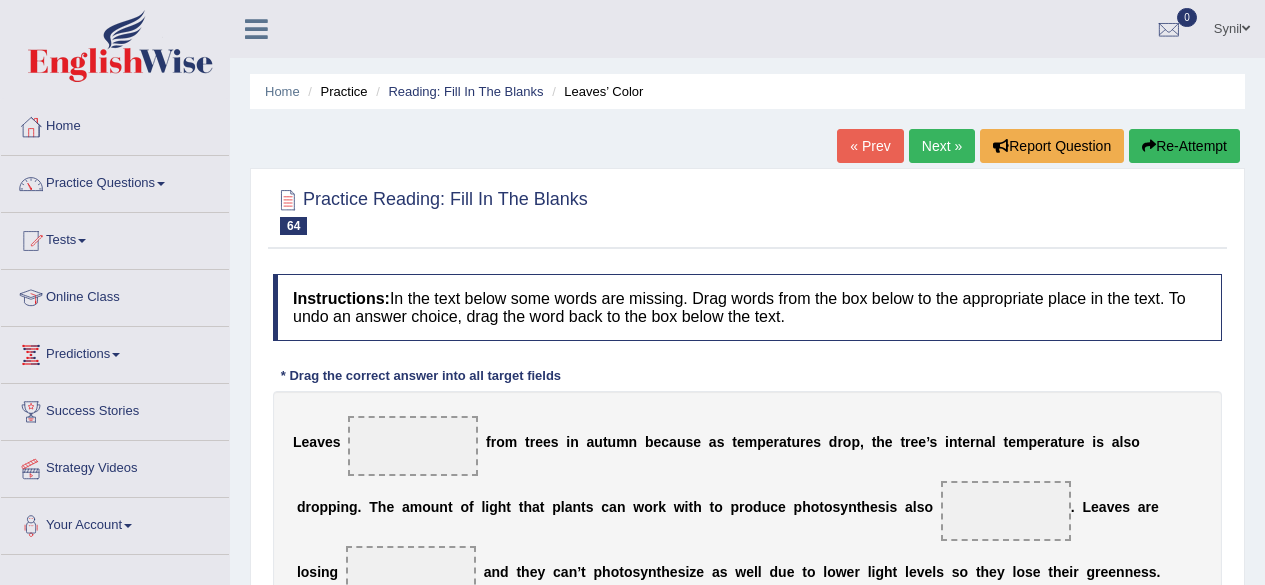 scroll, scrollTop: 0, scrollLeft: 0, axis: both 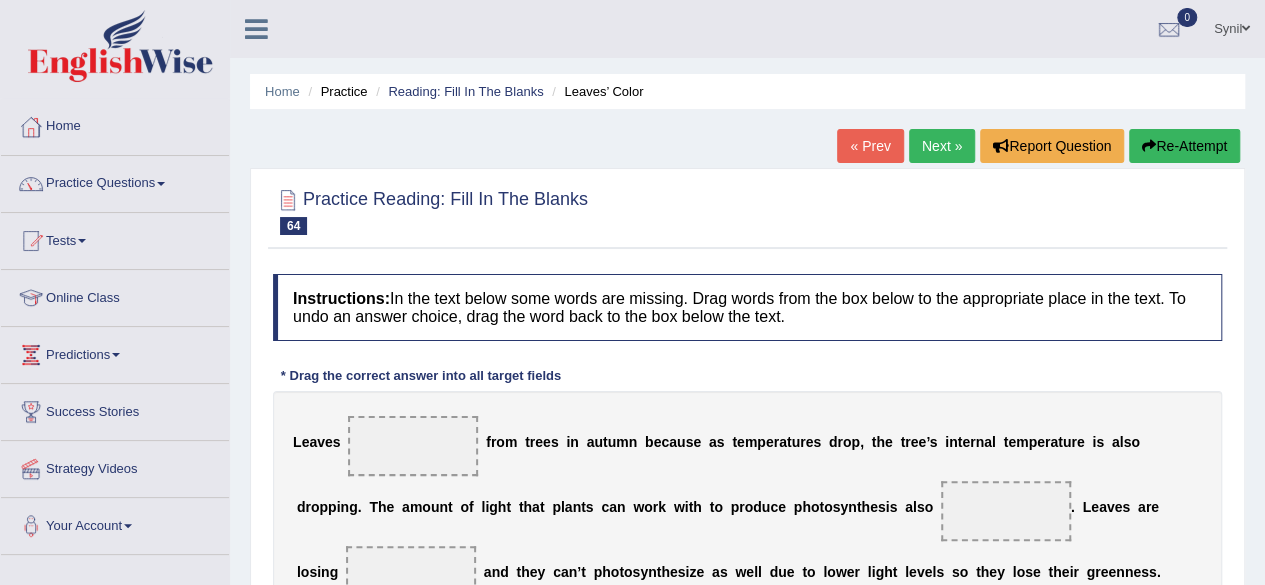 click on "Next »" at bounding box center (942, 146) 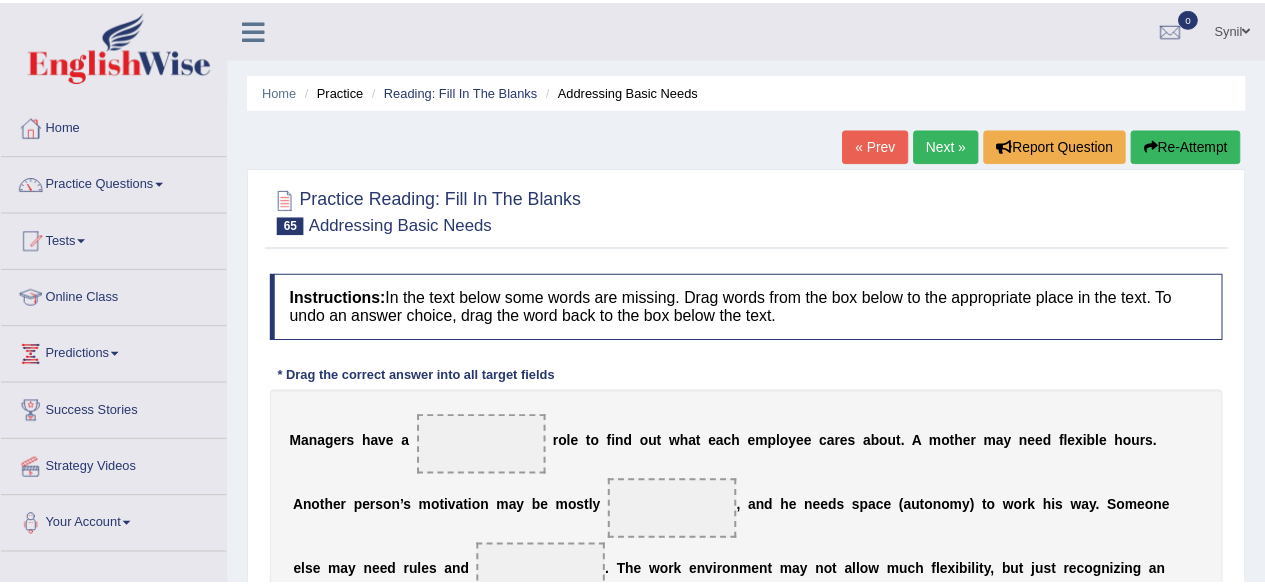 scroll, scrollTop: 0, scrollLeft: 0, axis: both 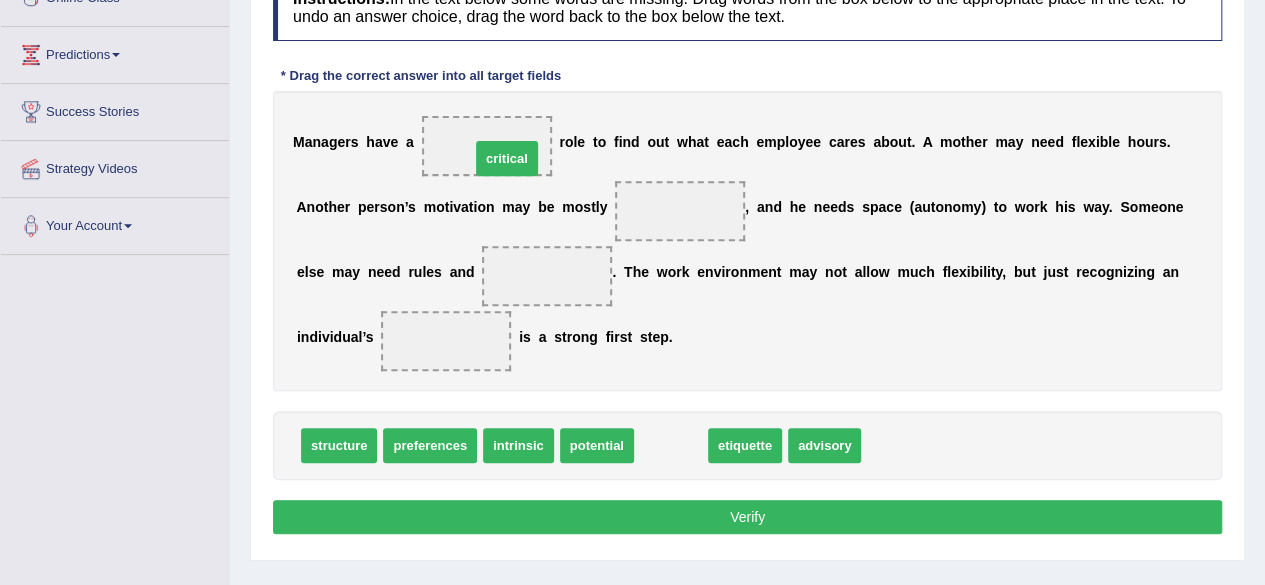 drag, startPoint x: 672, startPoint y: 444, endPoint x: 508, endPoint y: 157, distance: 330.55258 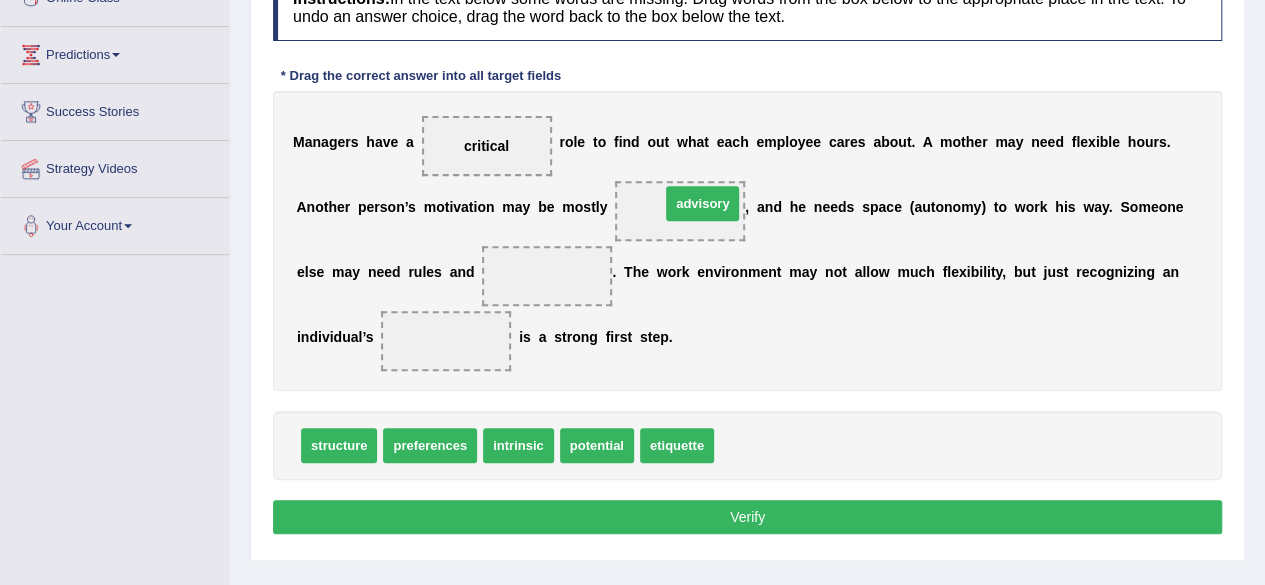 drag, startPoint x: 738, startPoint y: 443, endPoint x: 684, endPoint y: 201, distance: 247.95161 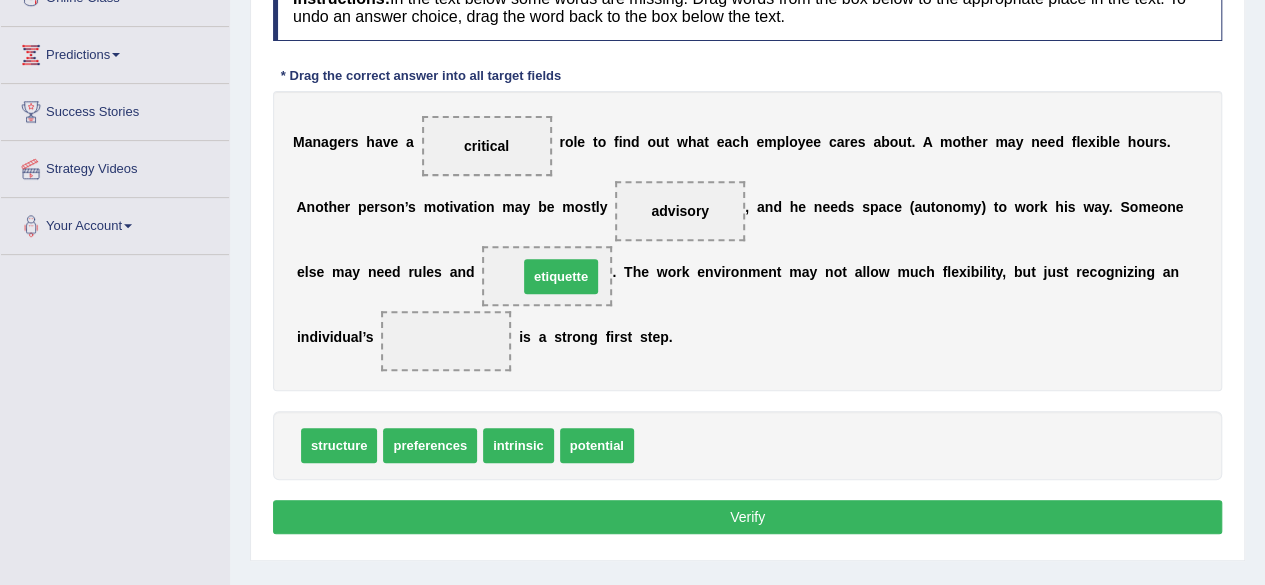 drag, startPoint x: 669, startPoint y: 452, endPoint x: 553, endPoint y: 283, distance: 204.98048 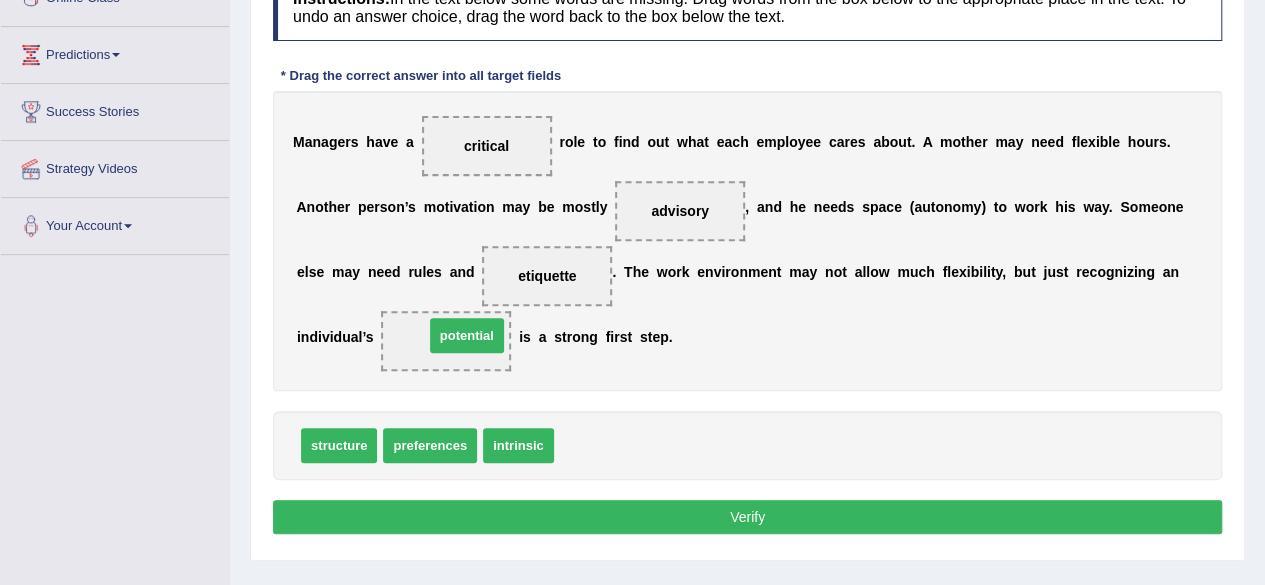 drag, startPoint x: 608, startPoint y: 437, endPoint x: 478, endPoint y: 327, distance: 170.29387 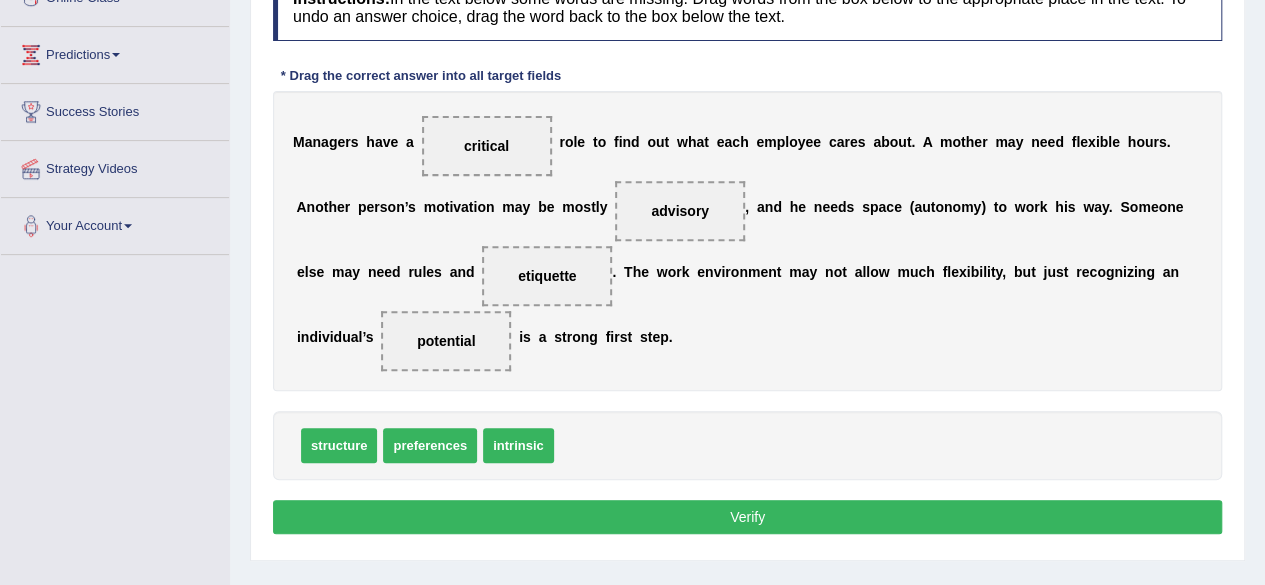 click on "Verify" at bounding box center (747, 517) 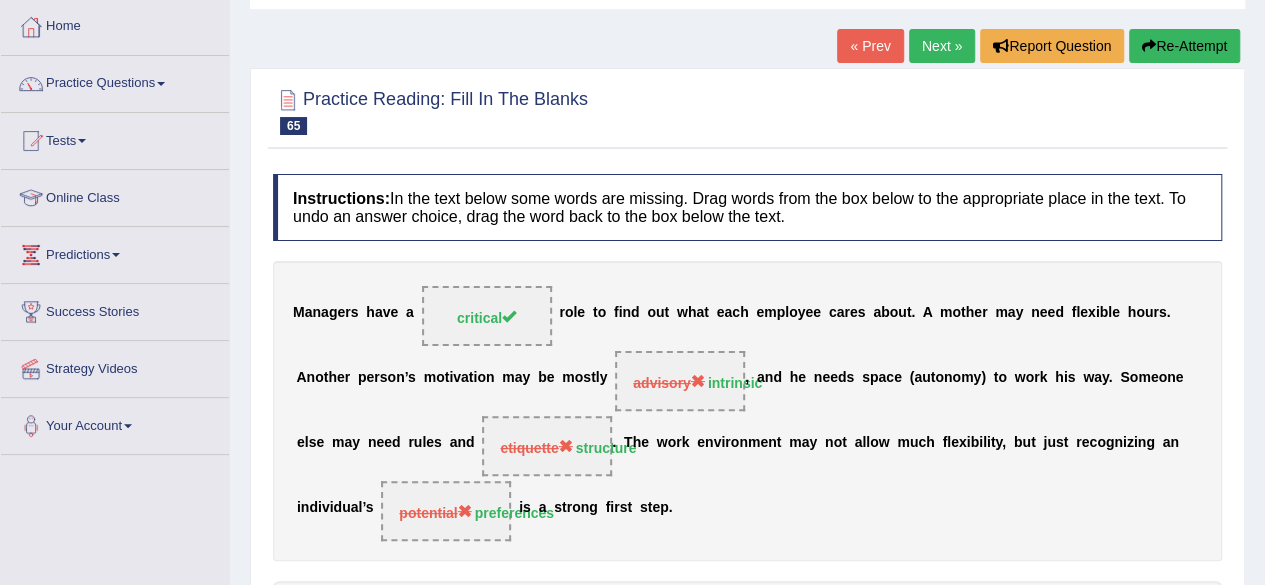 scroll, scrollTop: 0, scrollLeft: 0, axis: both 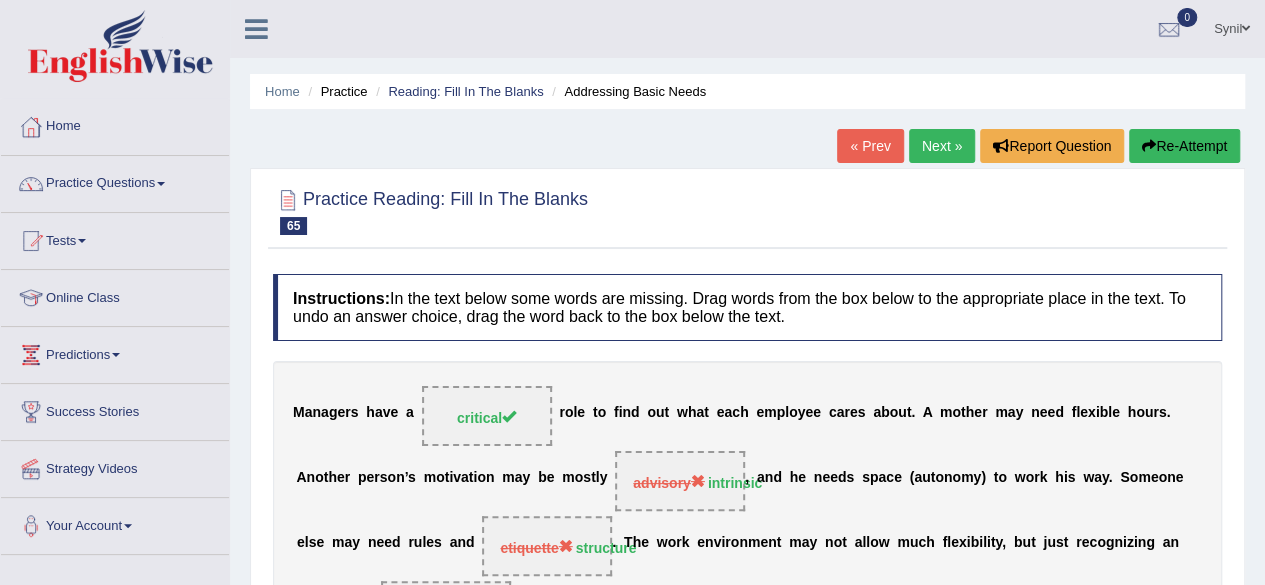 click on "Re-Attempt" at bounding box center (1184, 146) 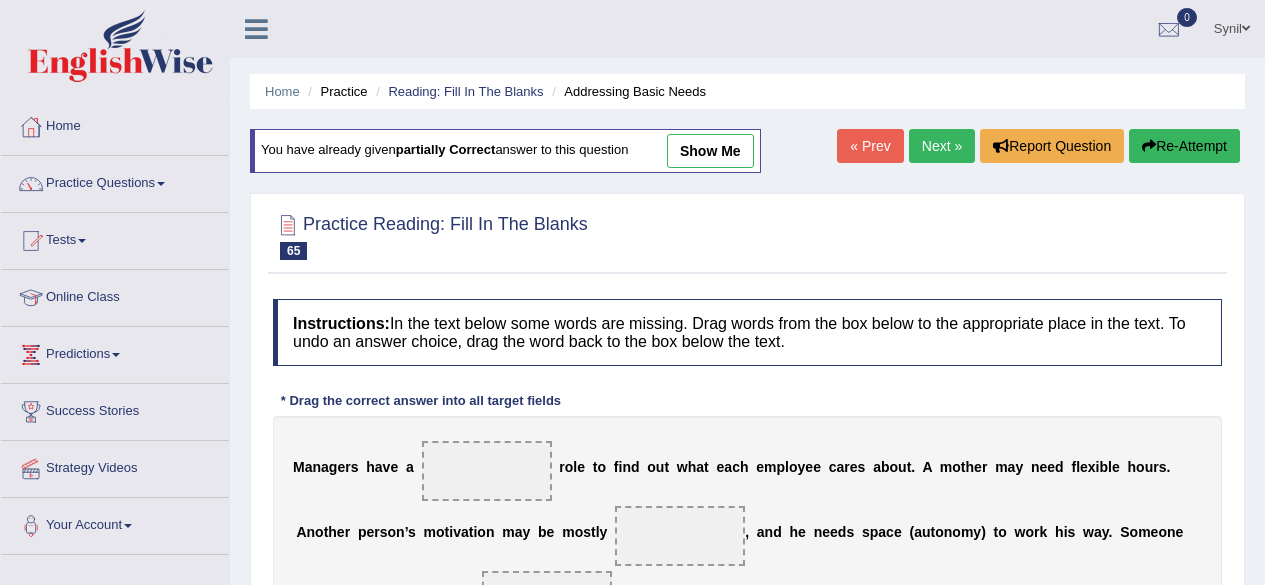 scroll, scrollTop: 0, scrollLeft: 0, axis: both 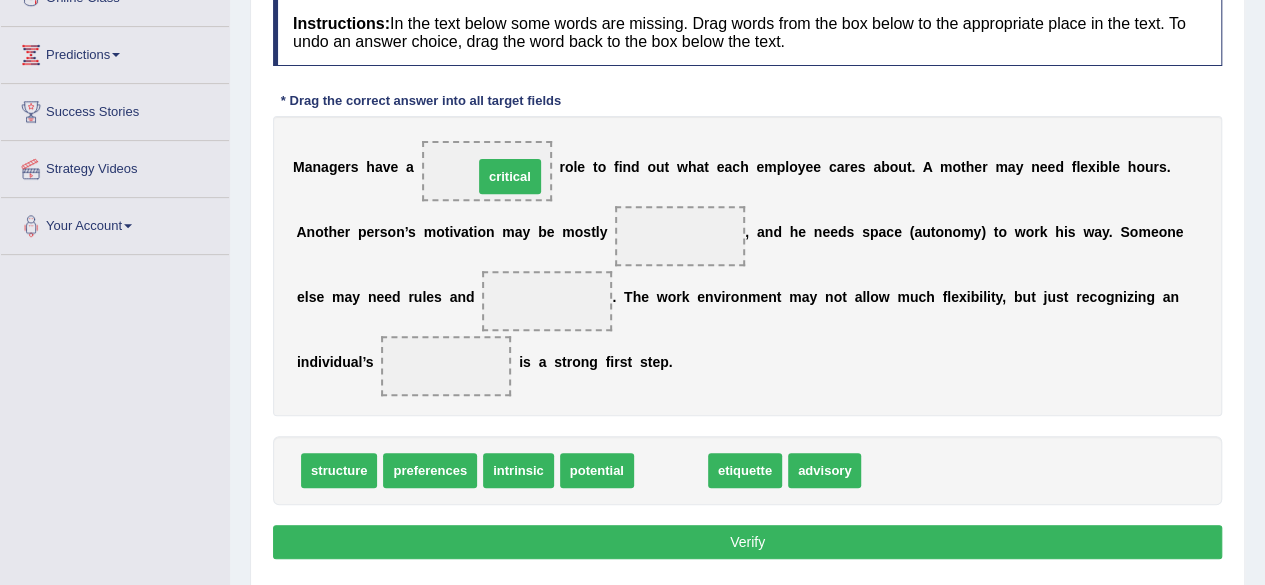 drag, startPoint x: 688, startPoint y: 477, endPoint x: 527, endPoint y: 183, distance: 335.19696 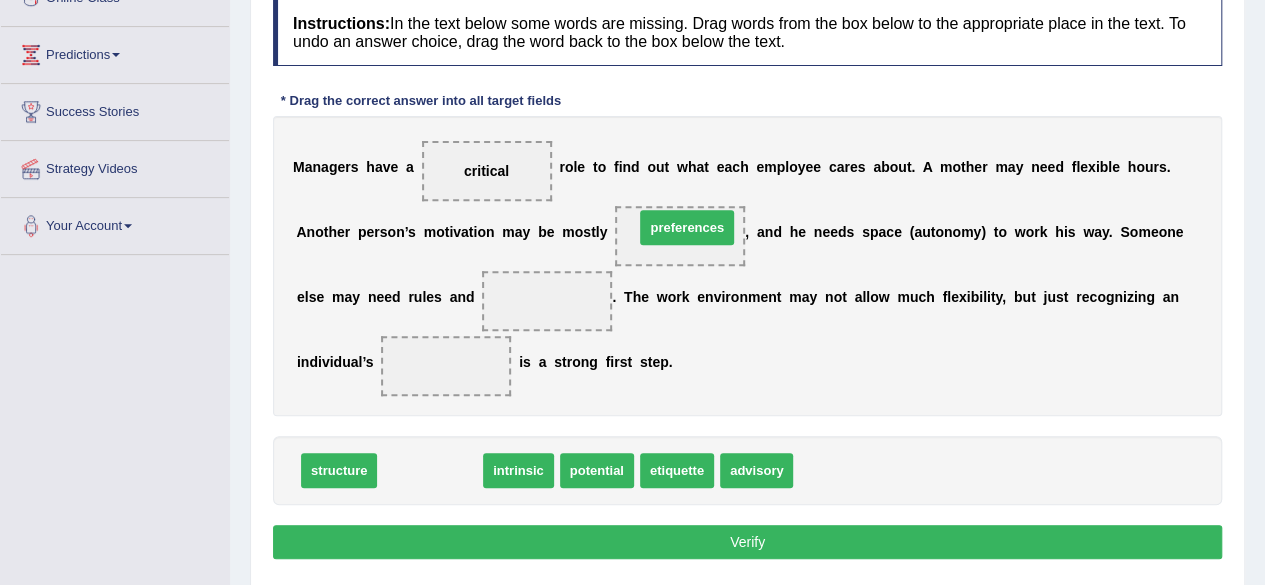 drag, startPoint x: 448, startPoint y: 469, endPoint x: 705, endPoint y: 226, distance: 353.69196 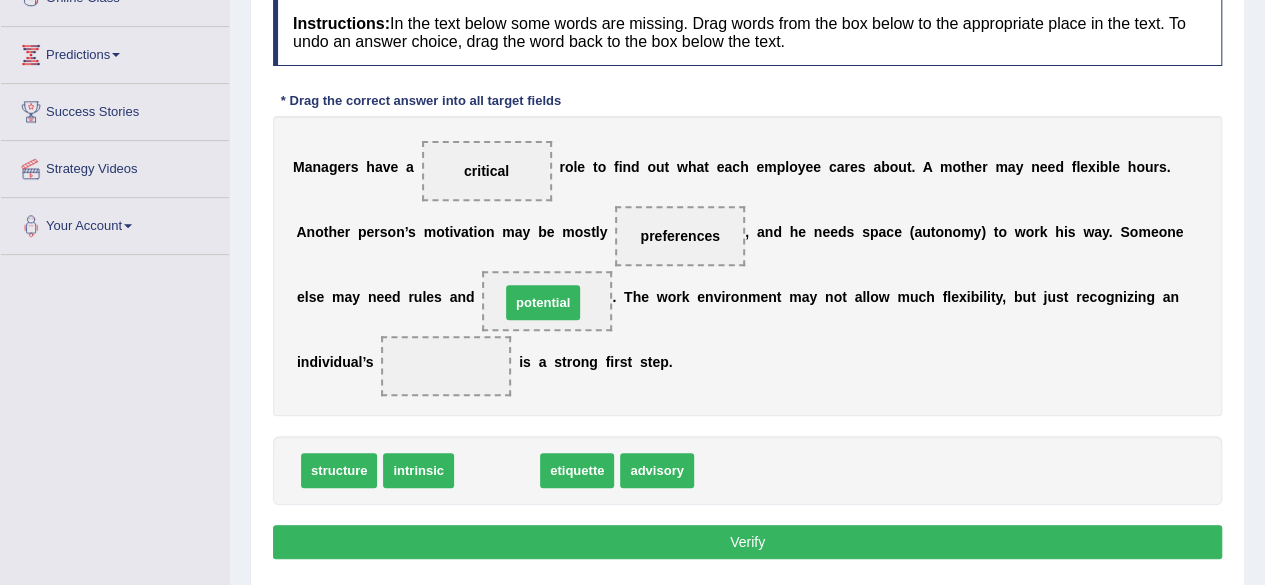 drag, startPoint x: 480, startPoint y: 473, endPoint x: 526, endPoint y: 305, distance: 174.1838 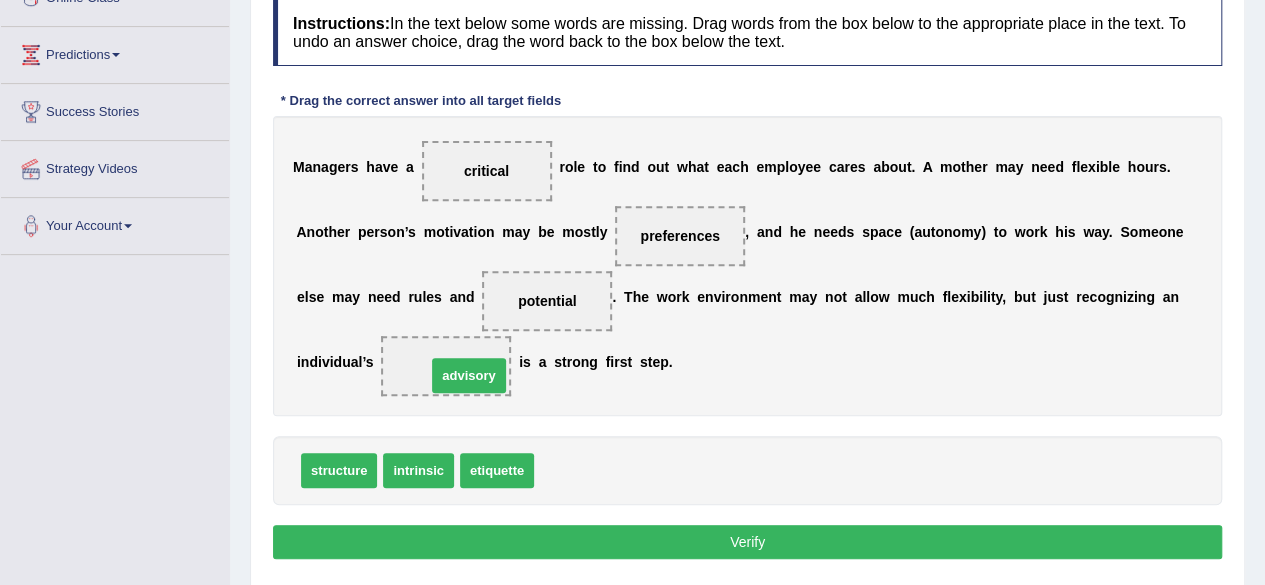 drag, startPoint x: 585, startPoint y: 472, endPoint x: 477, endPoint y: 377, distance: 143.83672 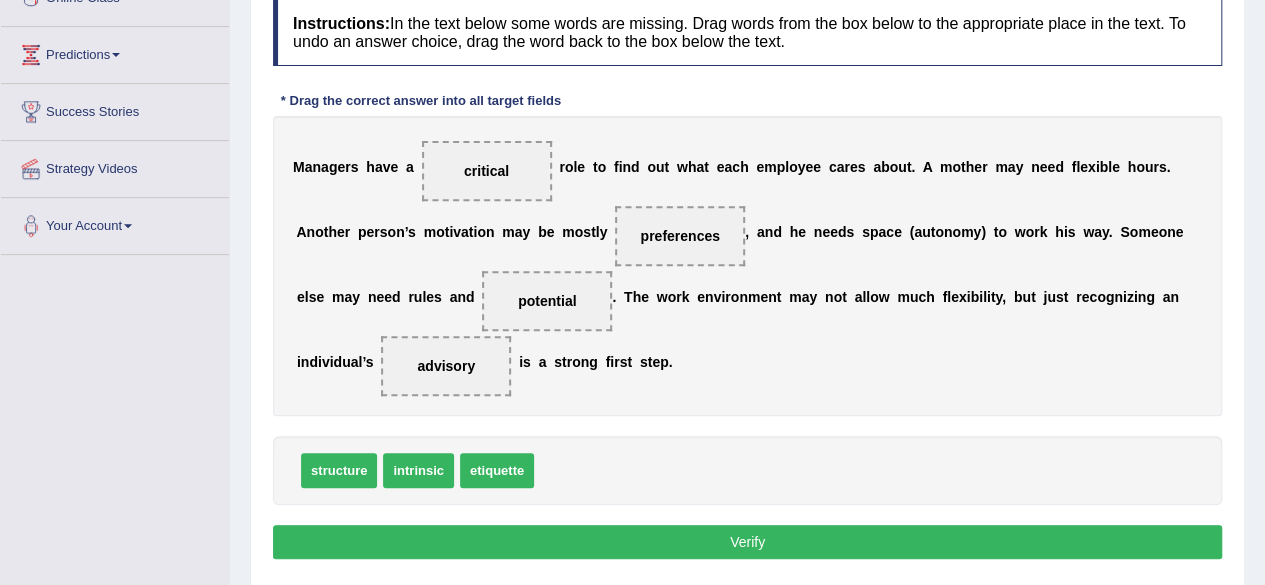 click on "Verify" at bounding box center (747, 542) 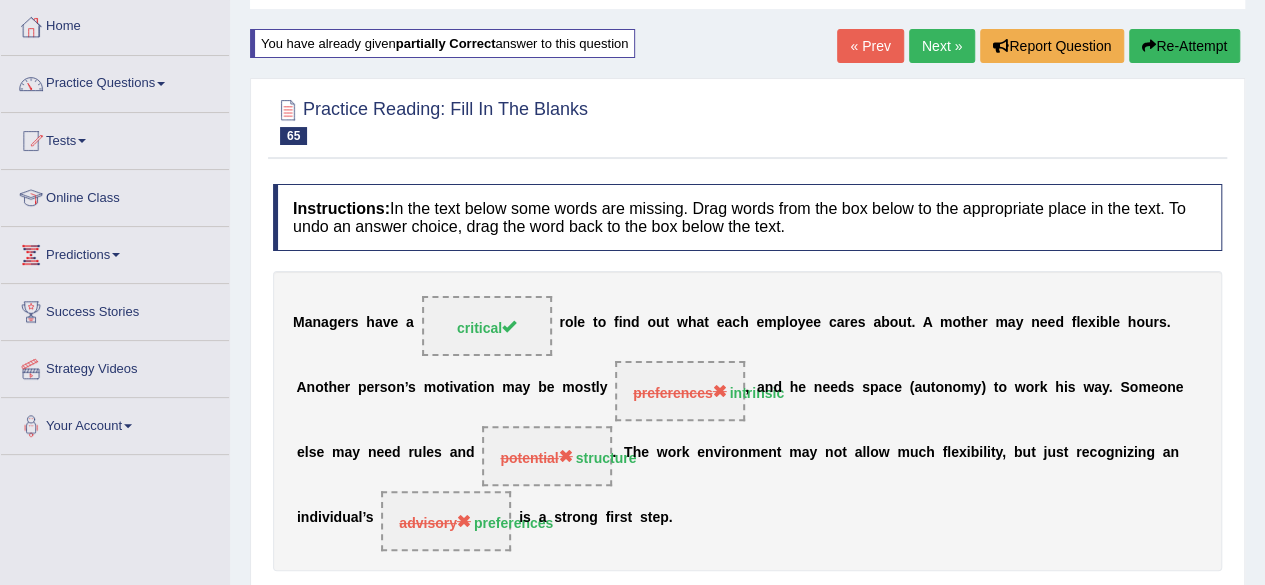 scroll, scrollTop: 0, scrollLeft: 0, axis: both 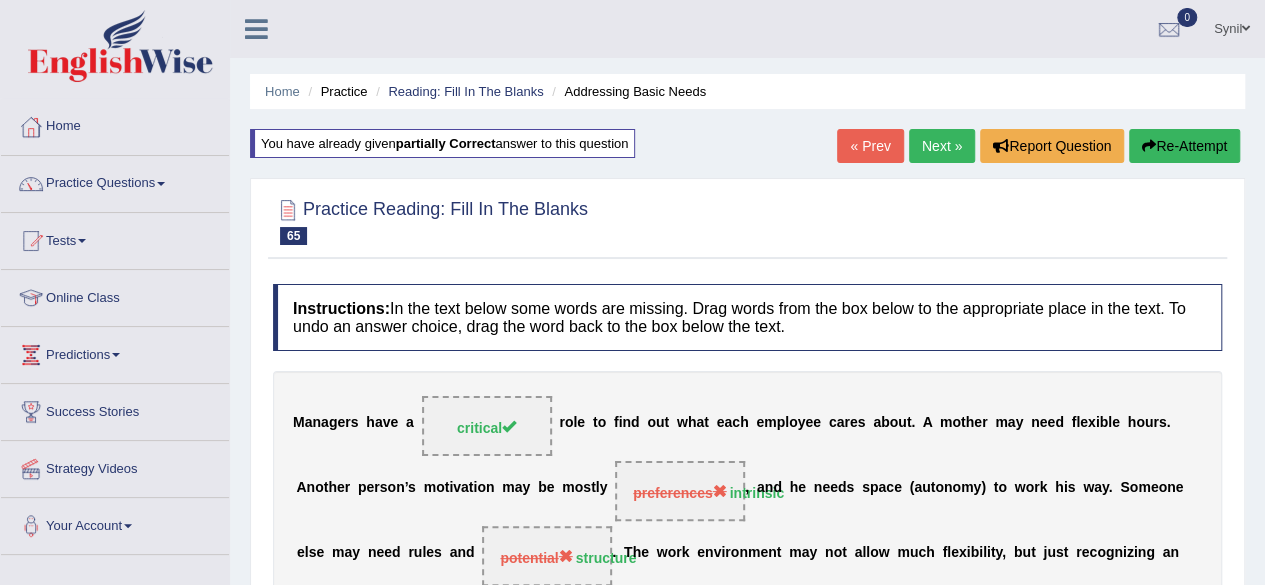 click on "Tests" at bounding box center (115, 238) 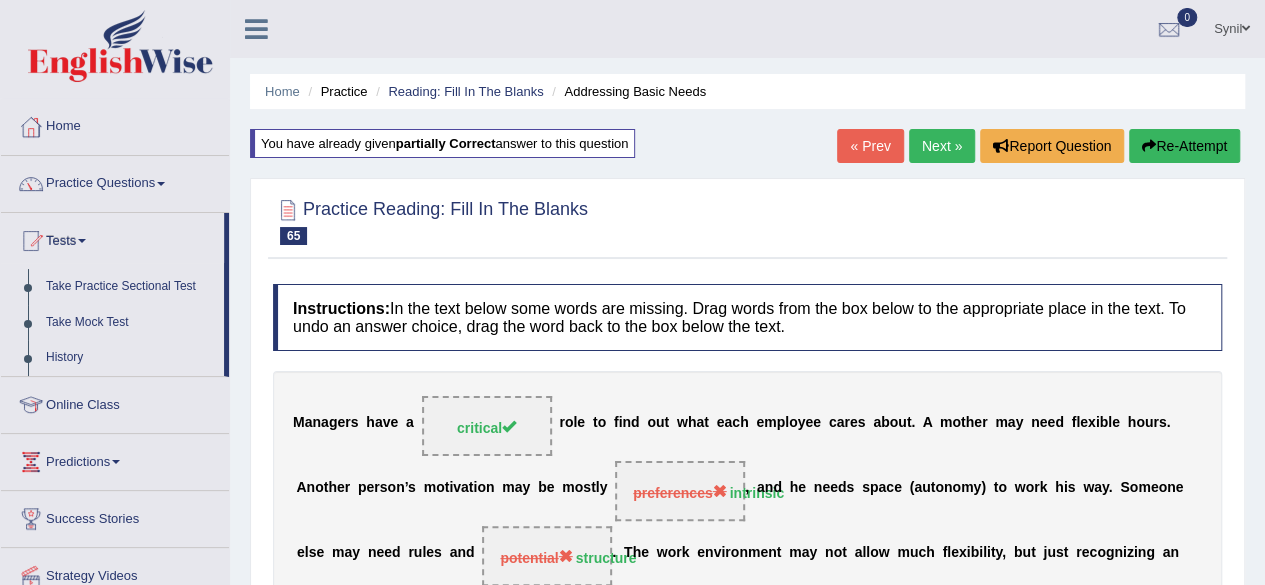 click on "Practice Questions" at bounding box center (115, 181) 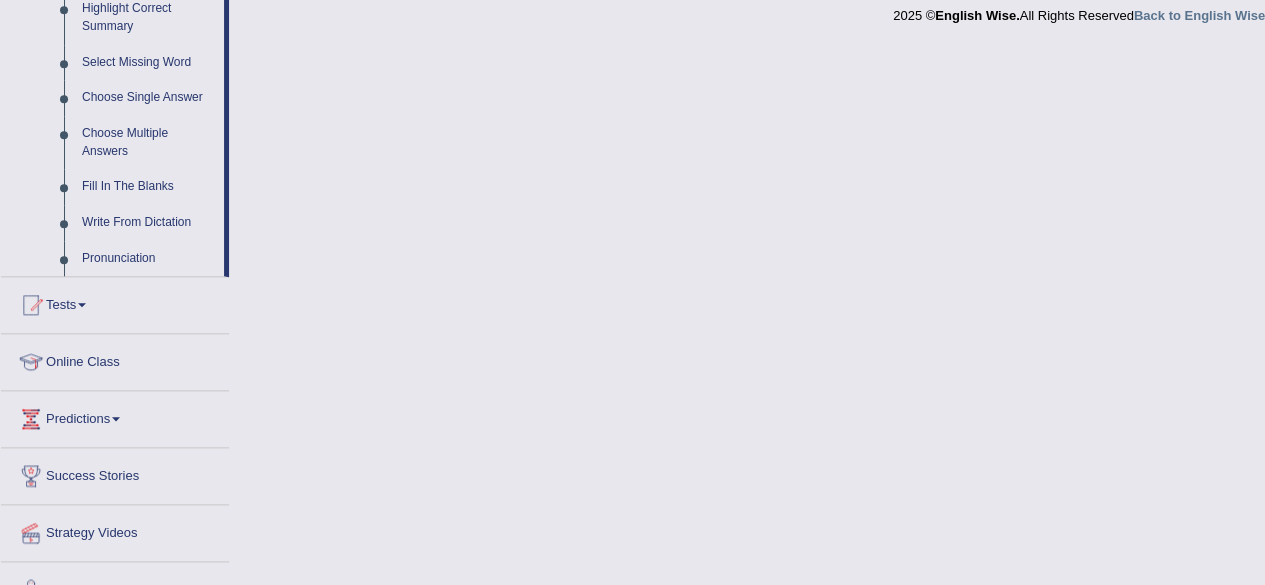 scroll, scrollTop: 1035, scrollLeft: 0, axis: vertical 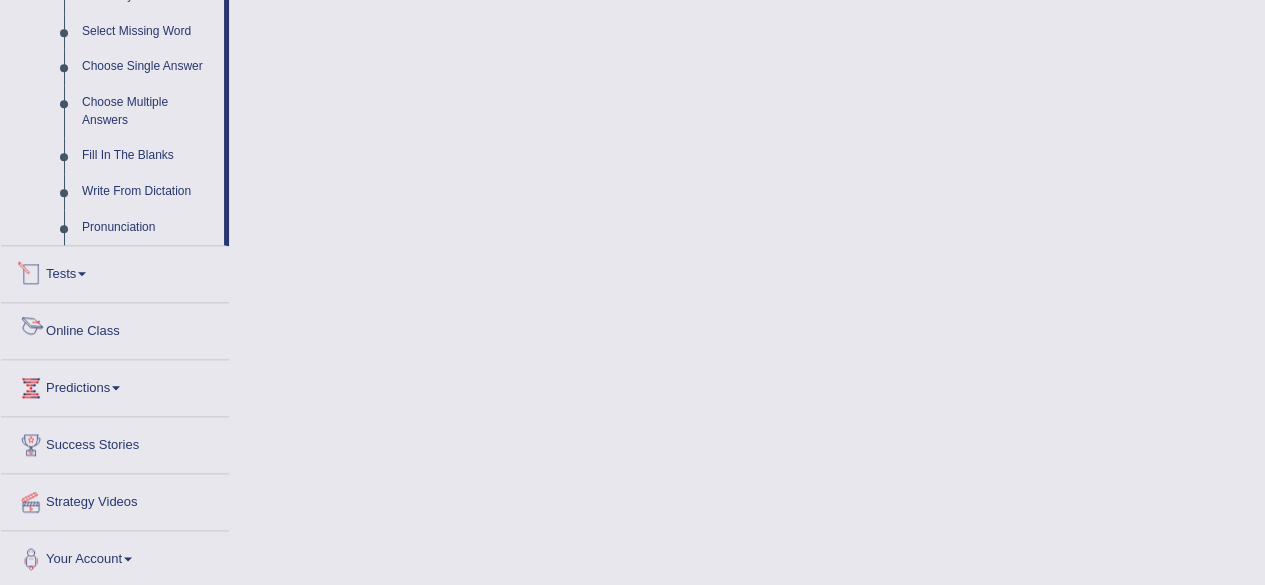 click on "Online Class" at bounding box center [115, 328] 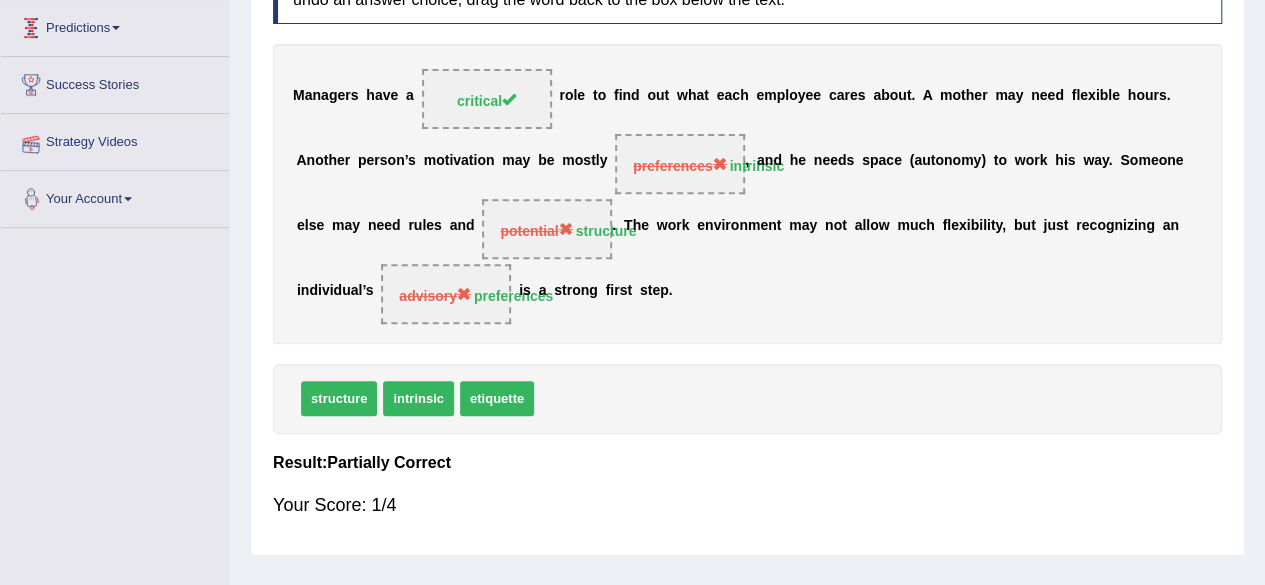 scroll, scrollTop: 244, scrollLeft: 0, axis: vertical 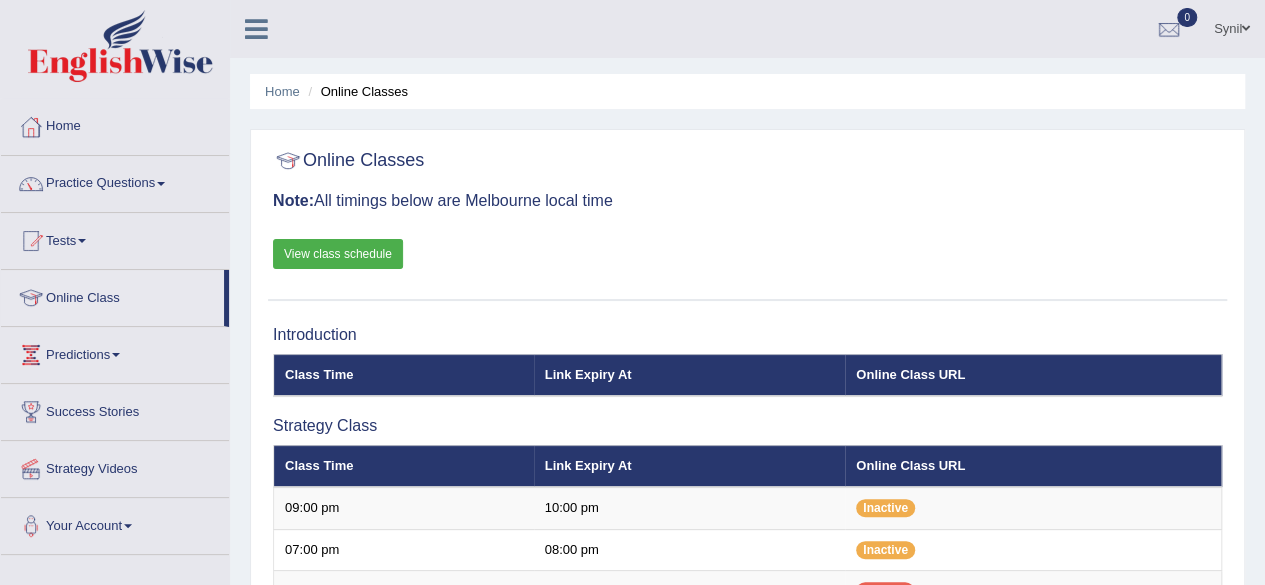 click on "View class schedule" at bounding box center [338, 254] 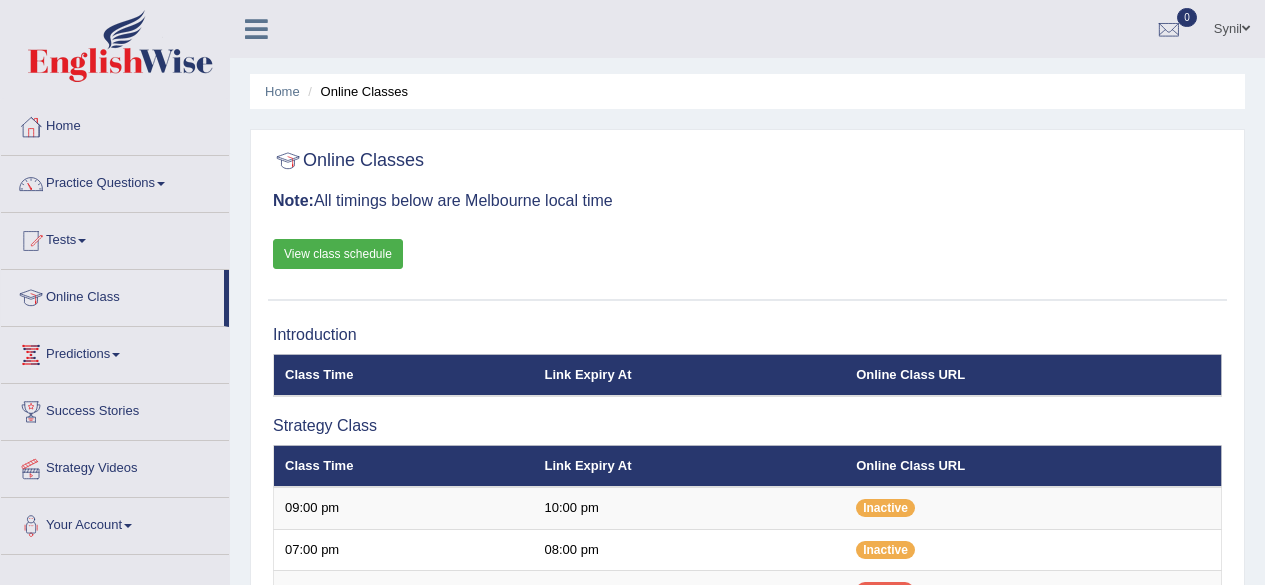 scroll, scrollTop: 0, scrollLeft: 0, axis: both 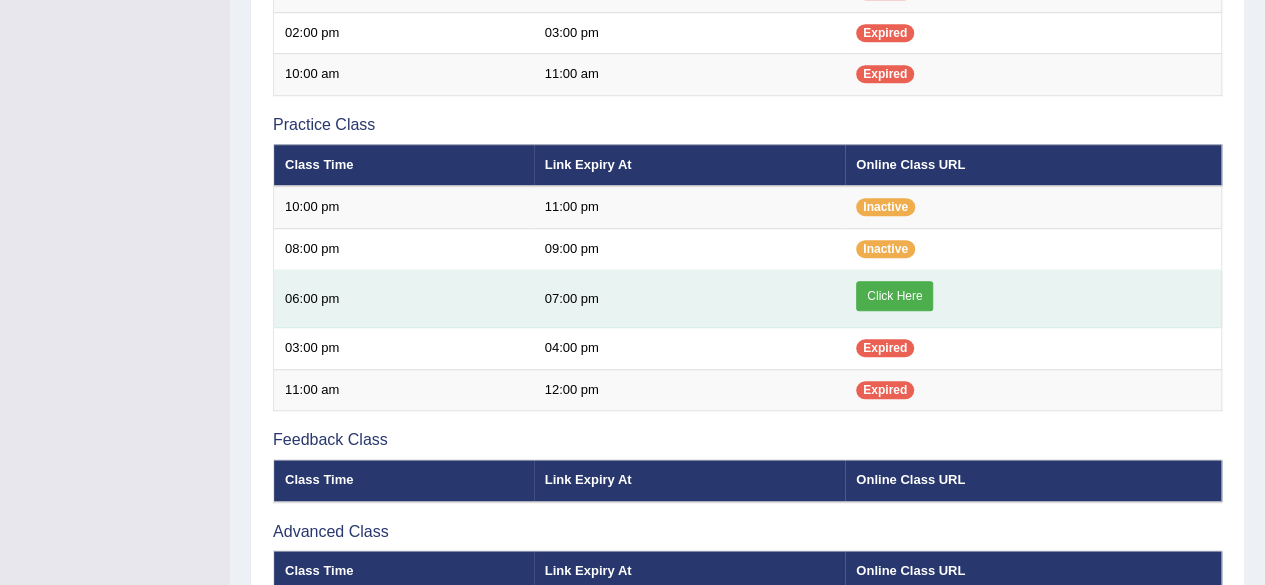 click on "Click Here" at bounding box center (894, 296) 